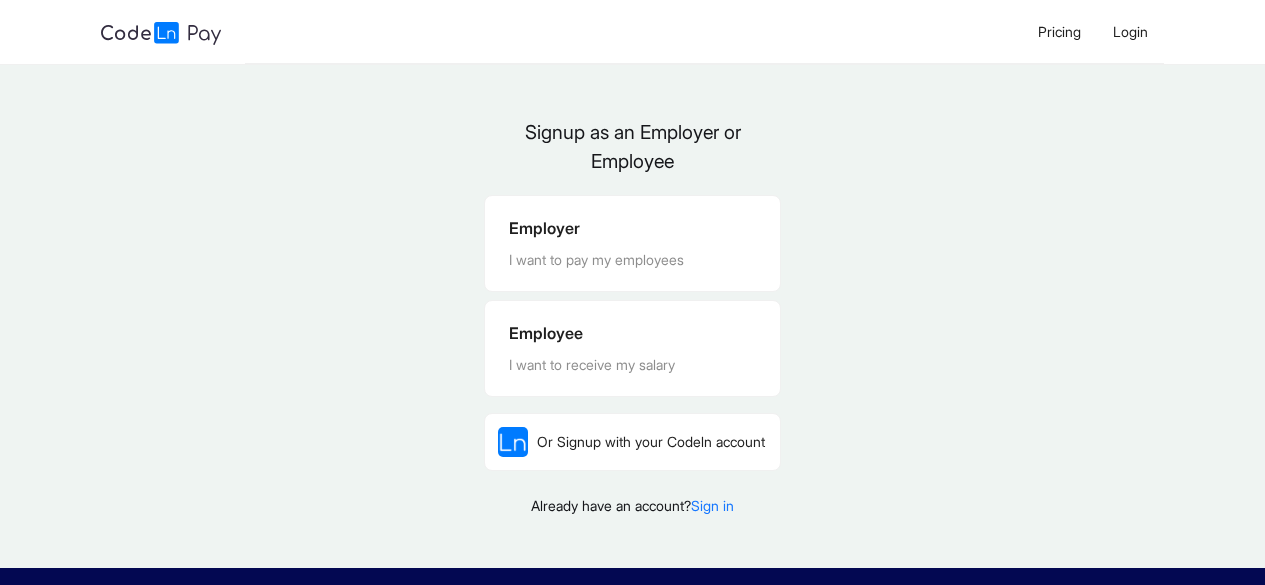 scroll, scrollTop: 0, scrollLeft: 0, axis: both 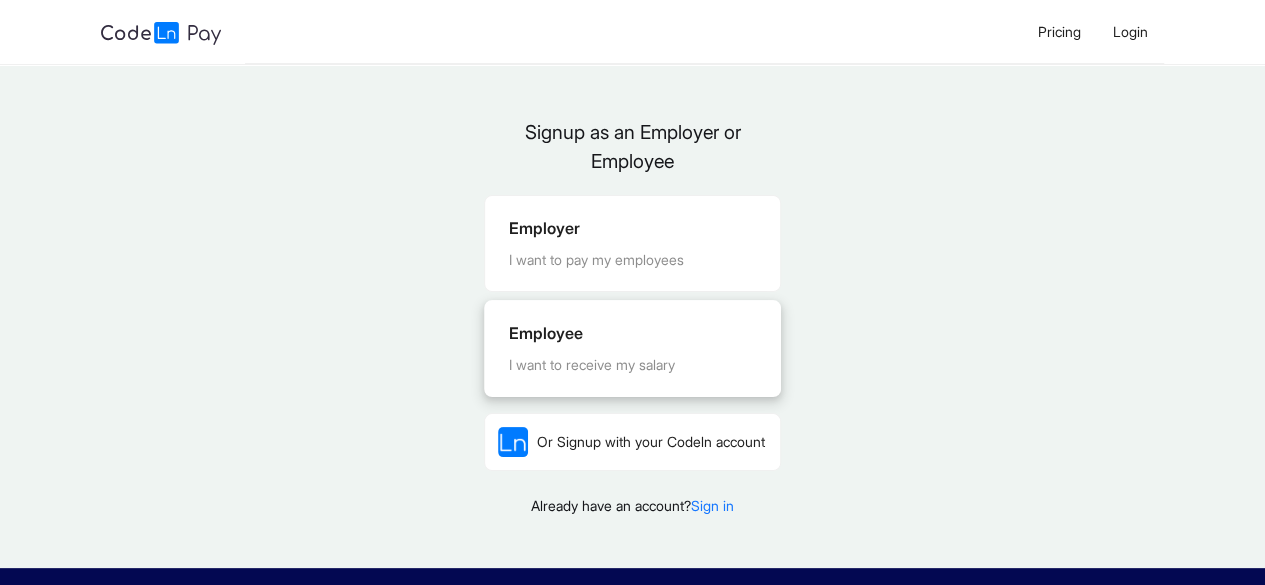 click on "Employee" at bounding box center [632, 333] 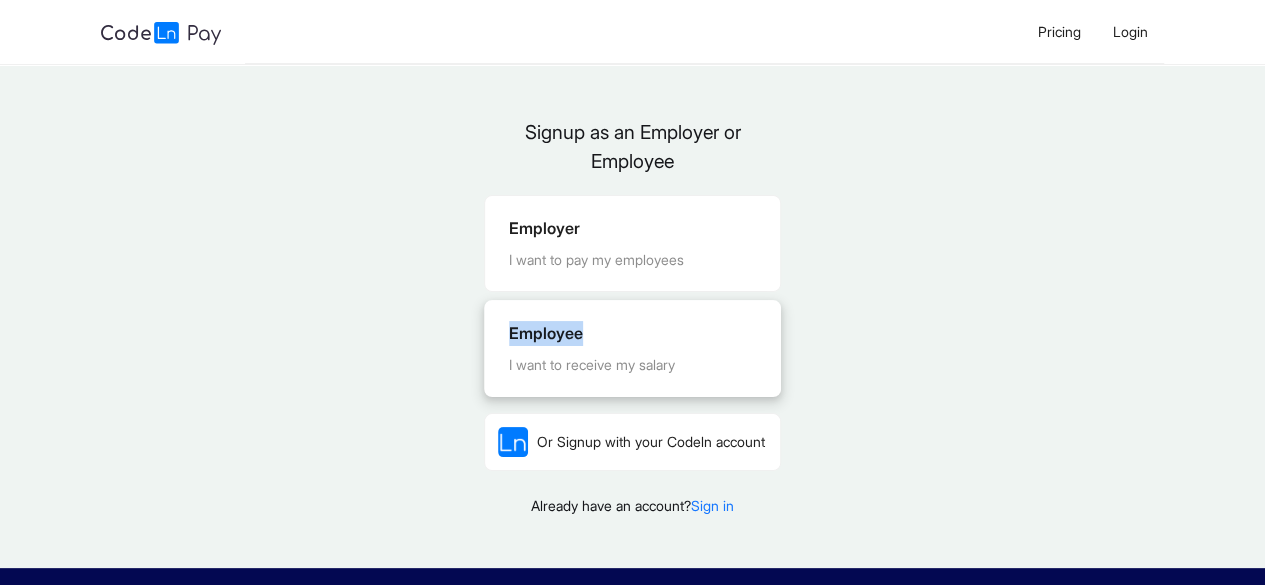 click on "Employee" at bounding box center (632, 333) 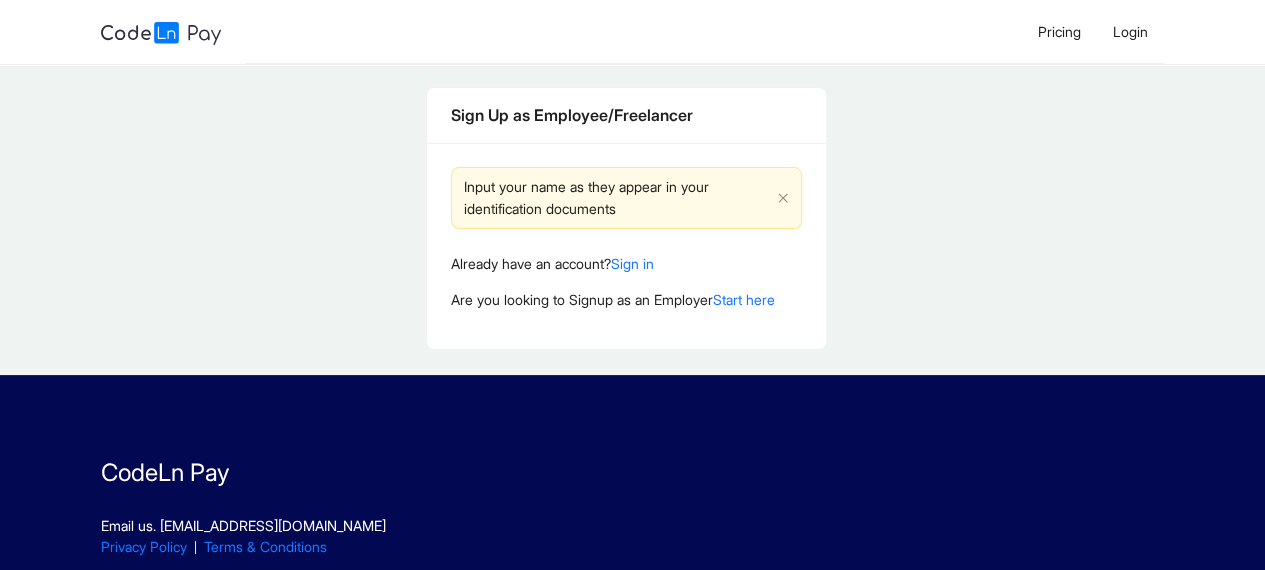 scroll, scrollTop: 0, scrollLeft: 0, axis: both 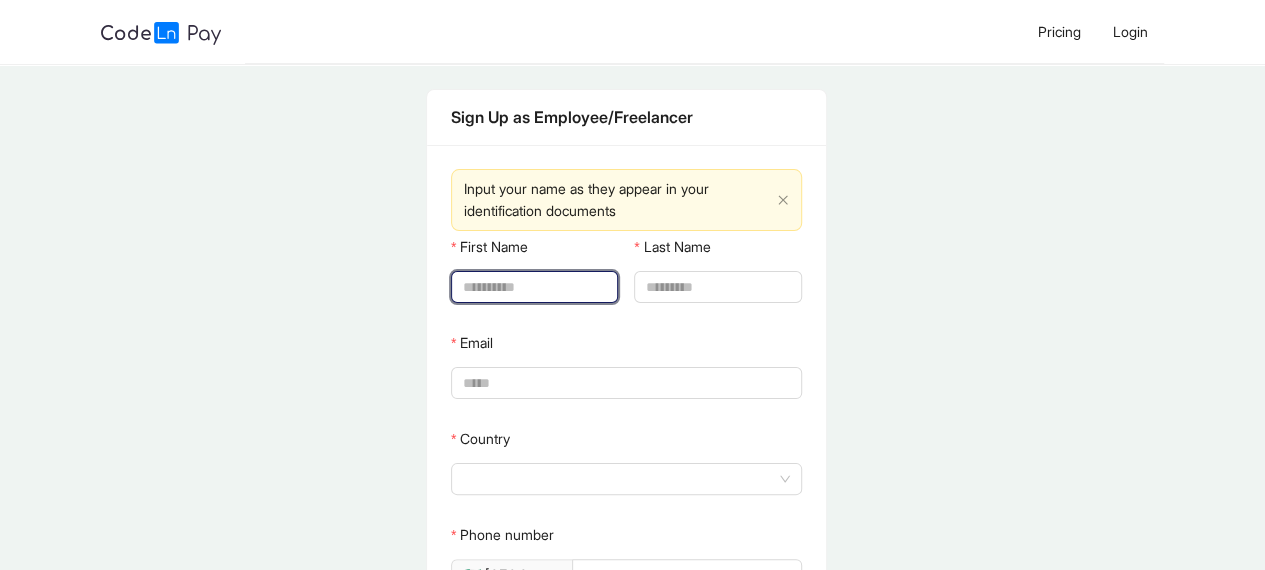click on "First Name" at bounding box center [532, 287] 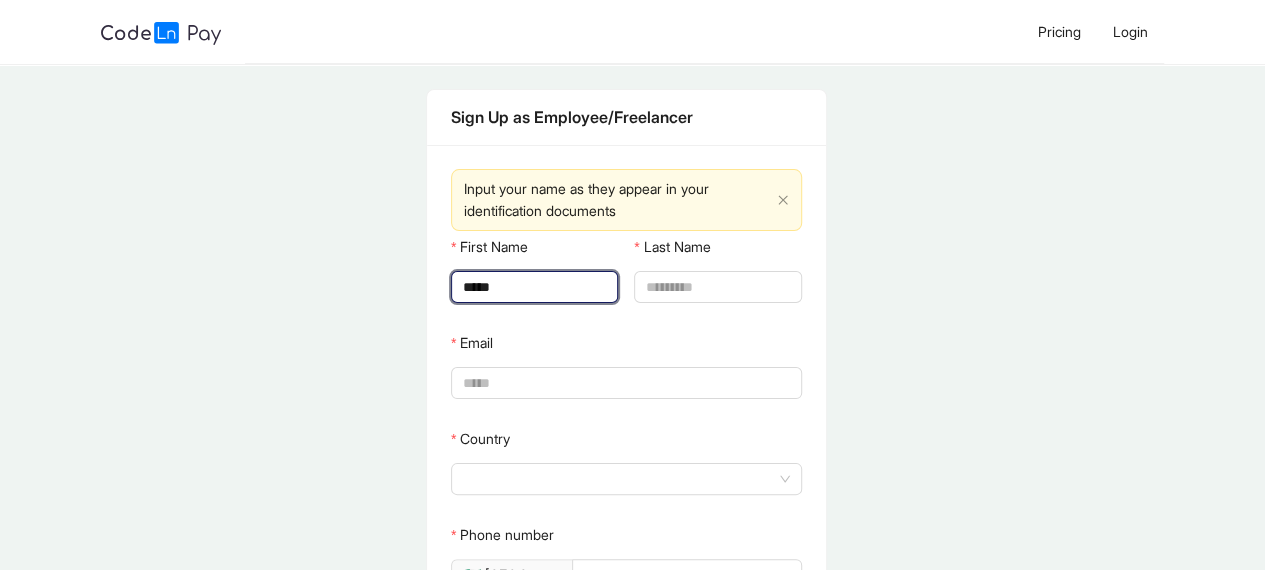 type on "******" 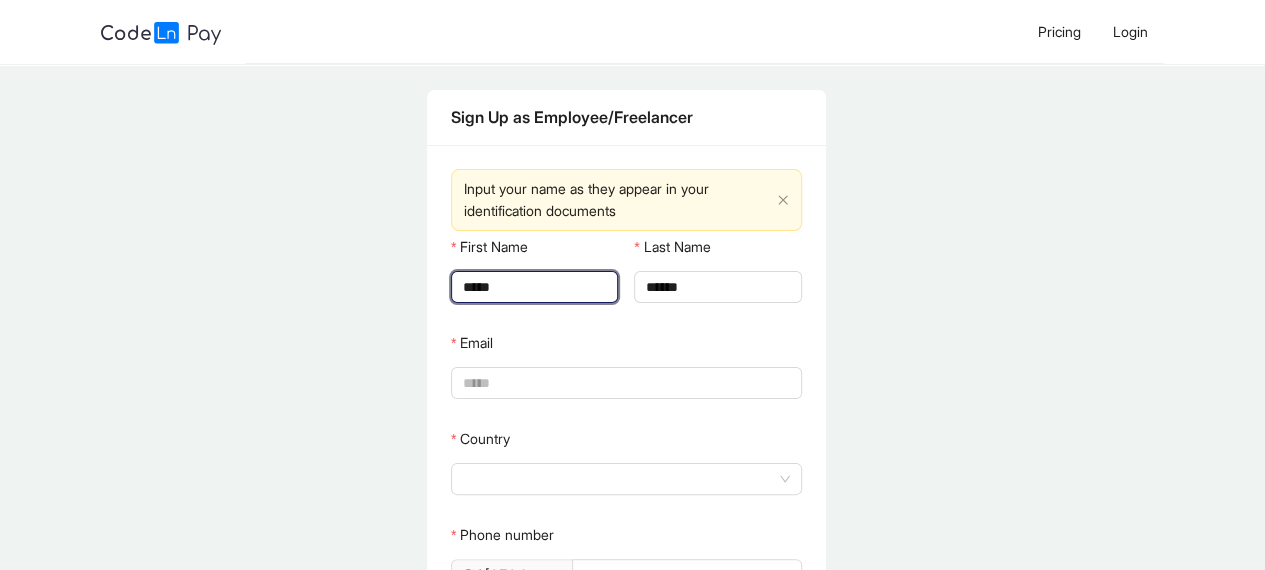 type on "*****" 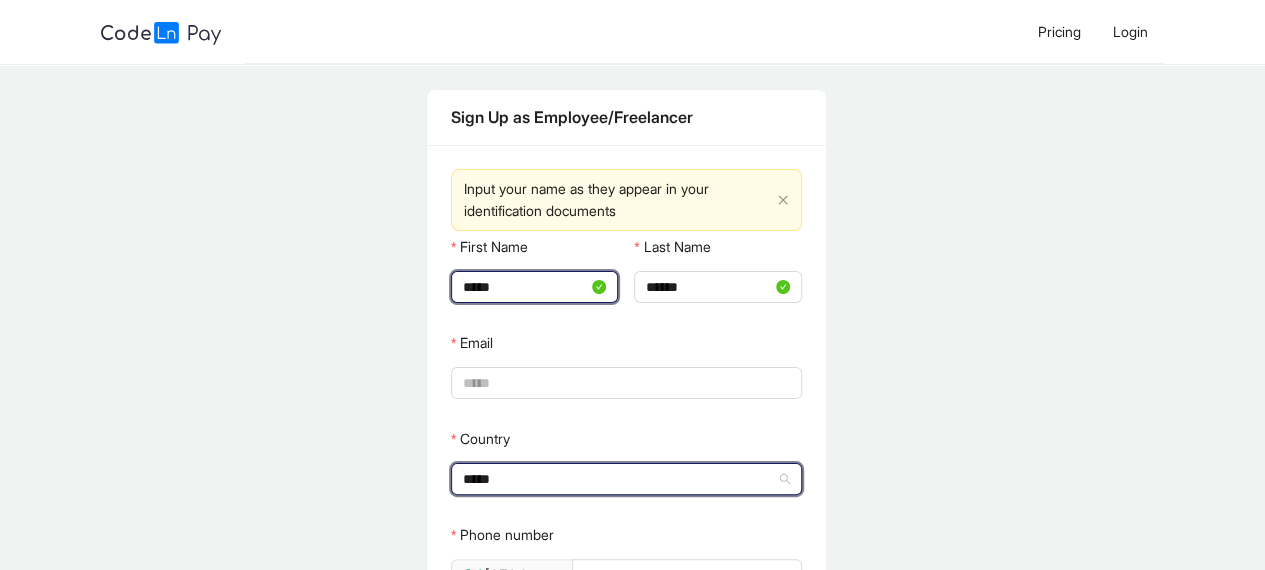 type 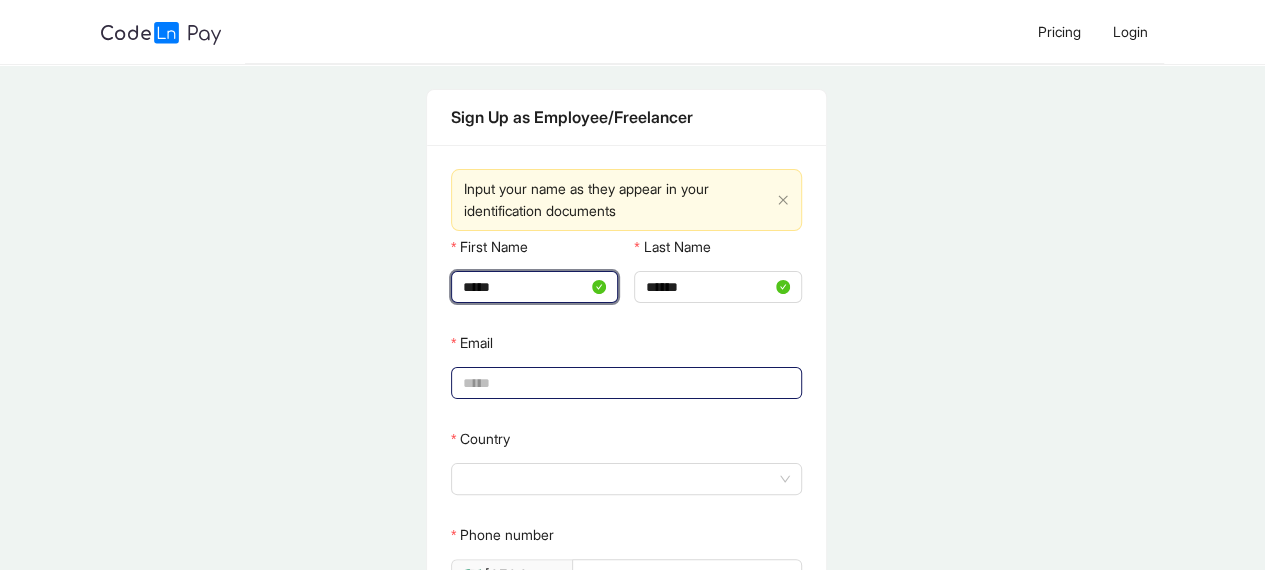 click on "Email" at bounding box center (624, 383) 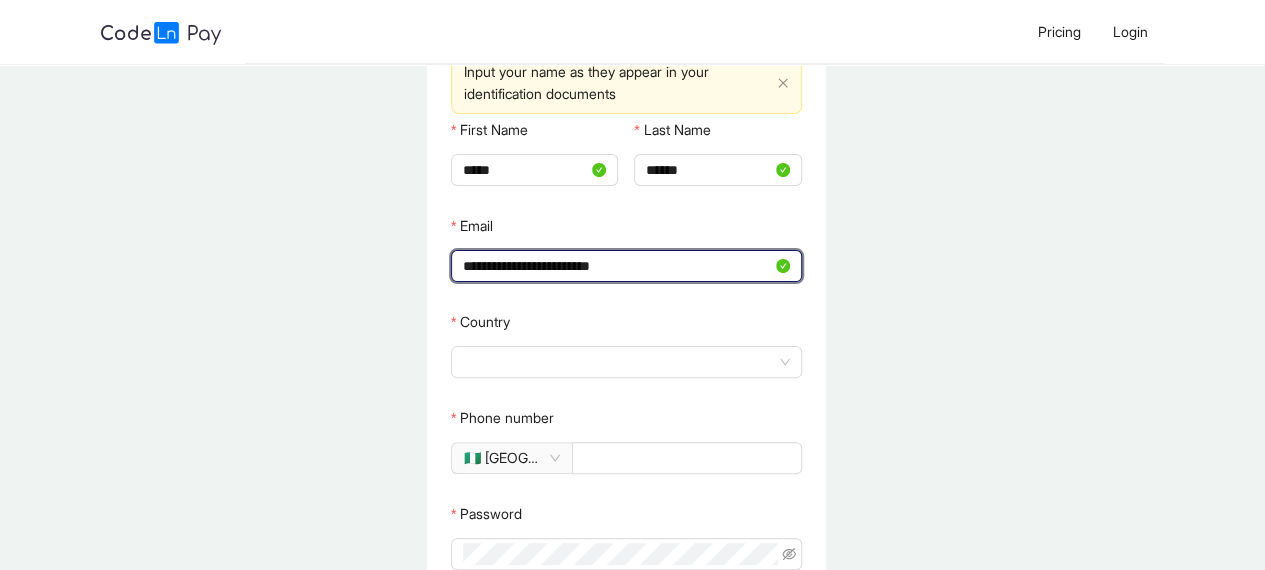 scroll, scrollTop: 115, scrollLeft: 0, axis: vertical 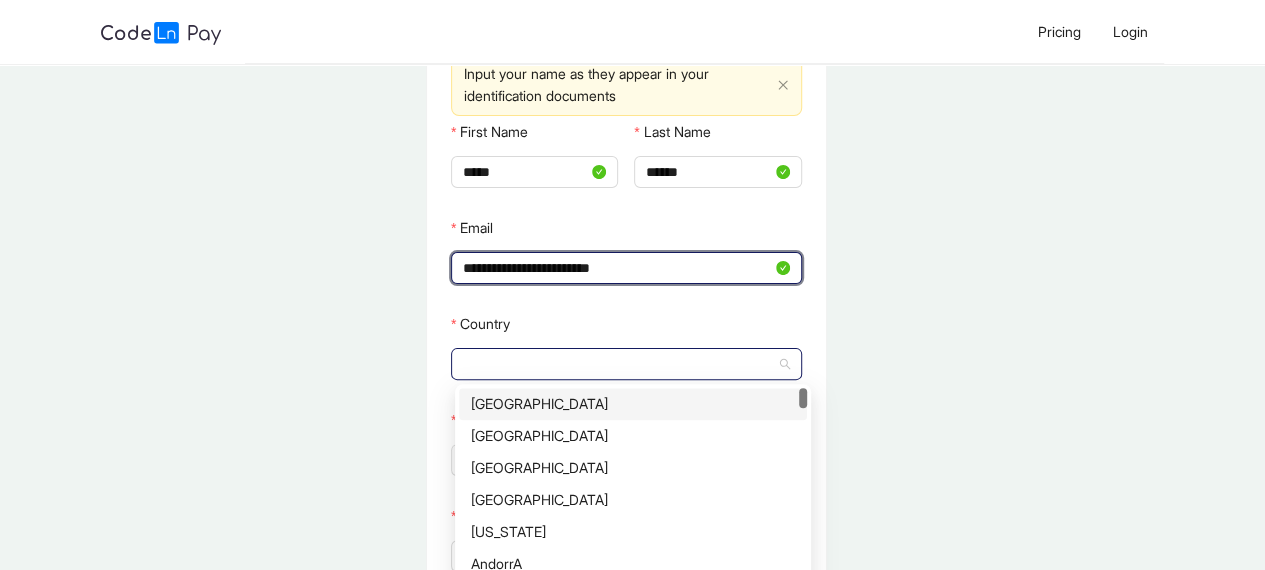 click 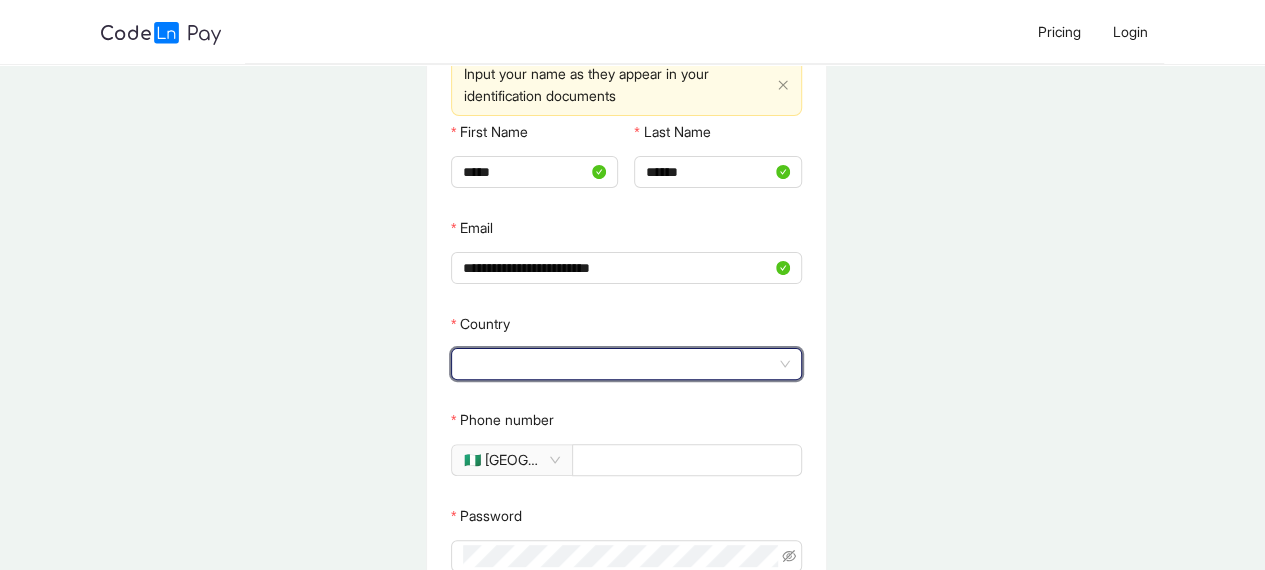 drag, startPoint x: 545, startPoint y: 350, endPoint x: 538, endPoint y: 385, distance: 35.69314 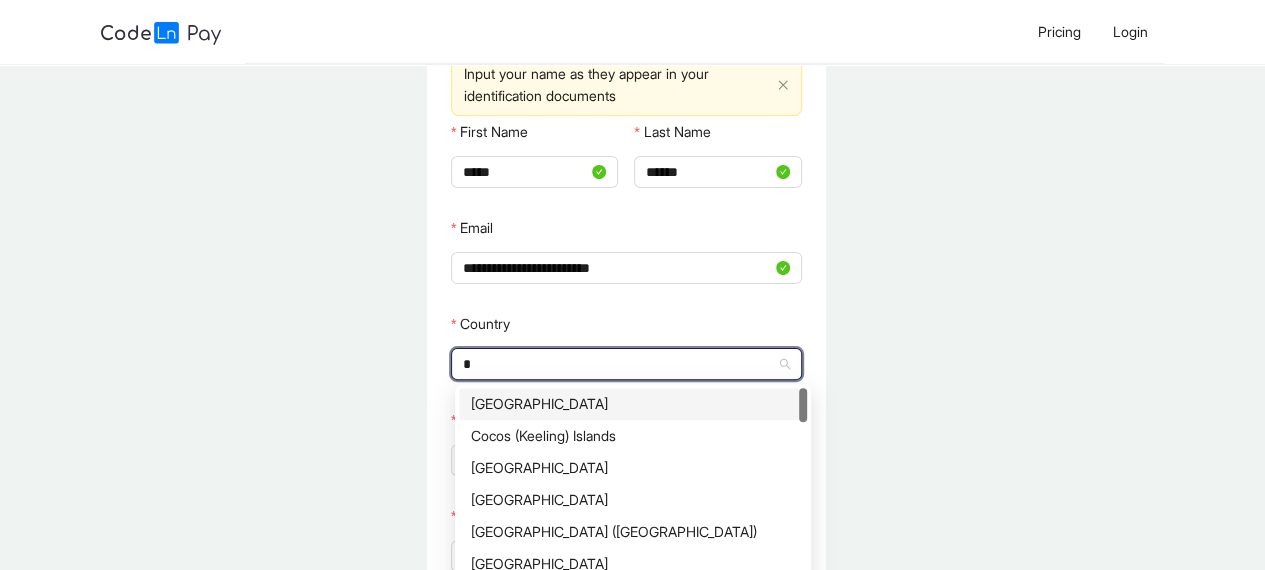type on "**" 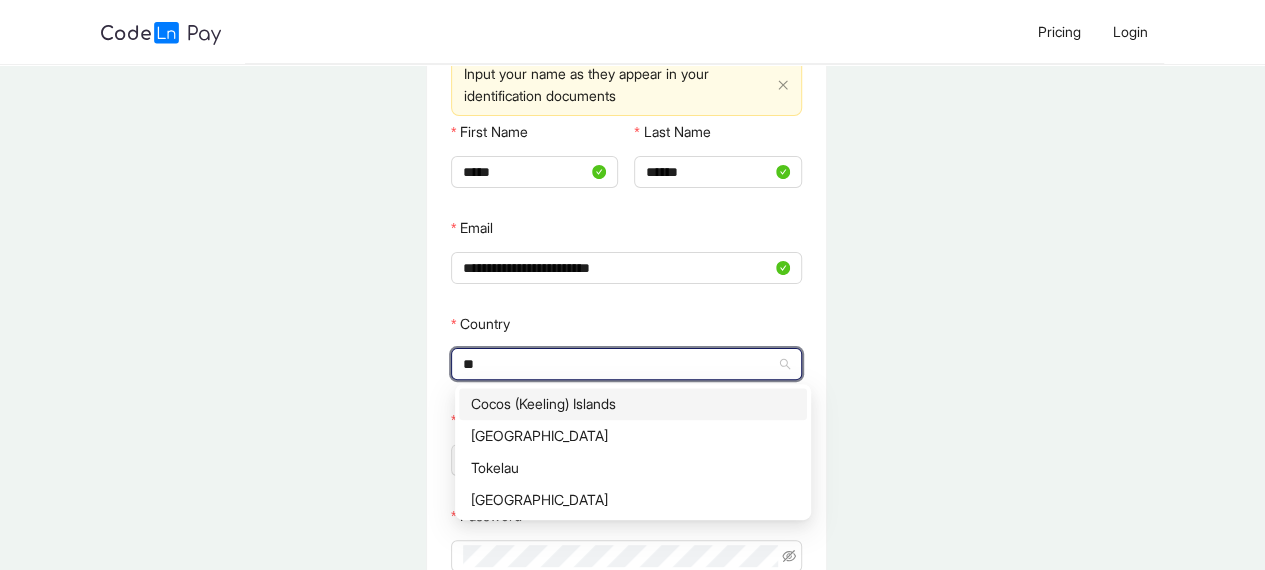 click on "[GEOGRAPHIC_DATA]" at bounding box center (633, 436) 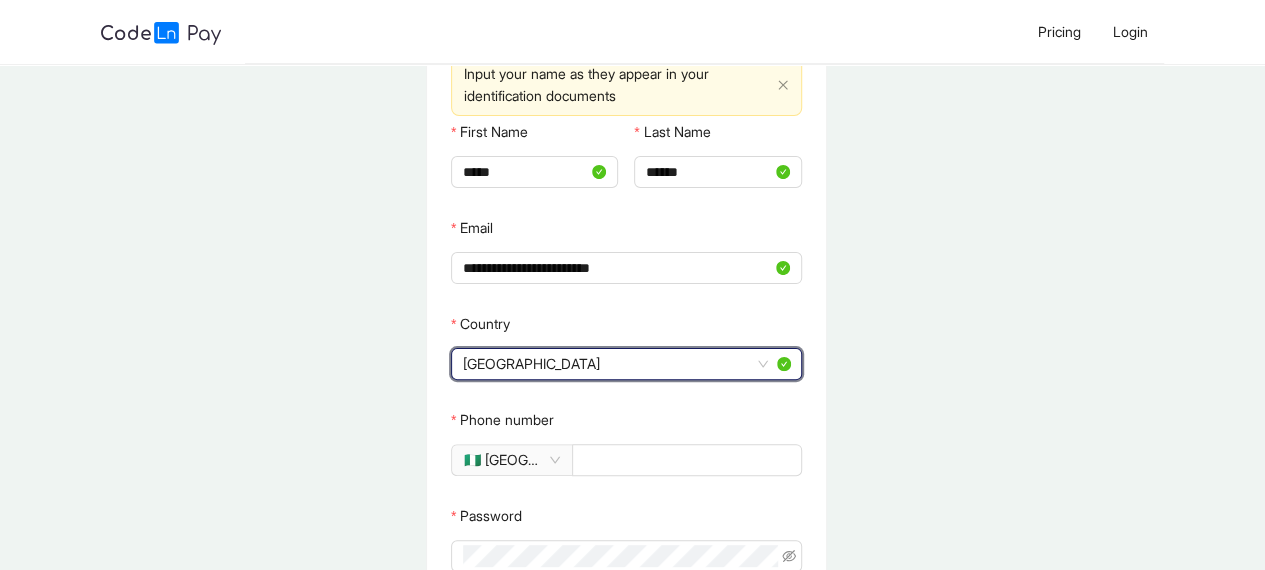 click on "Phone number" 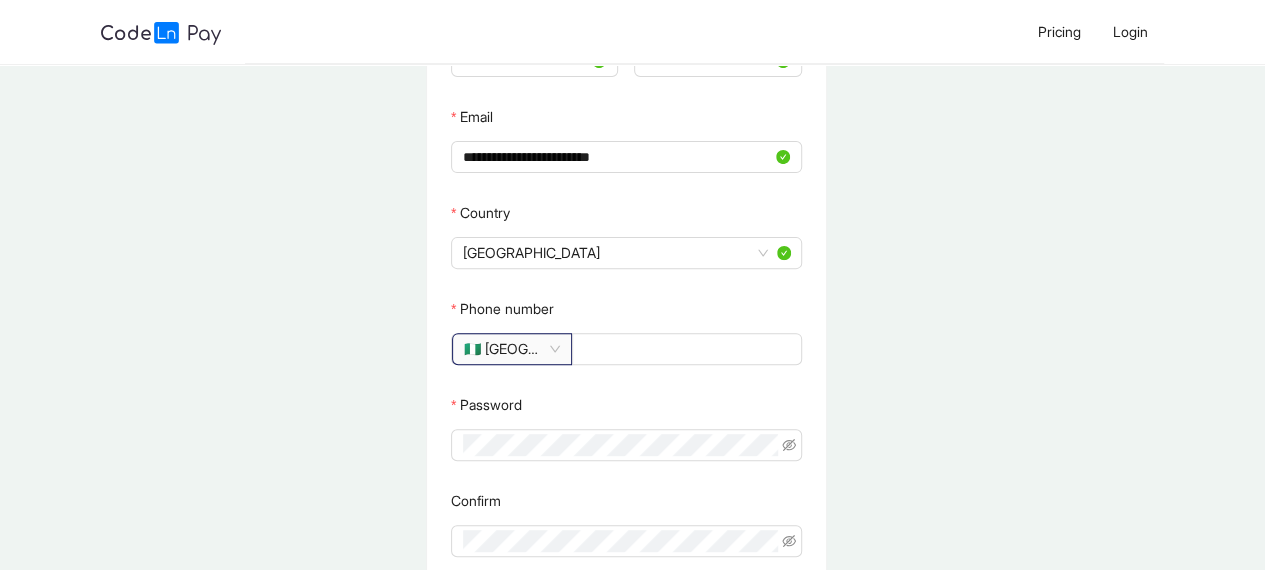scroll, scrollTop: 227, scrollLeft: 0, axis: vertical 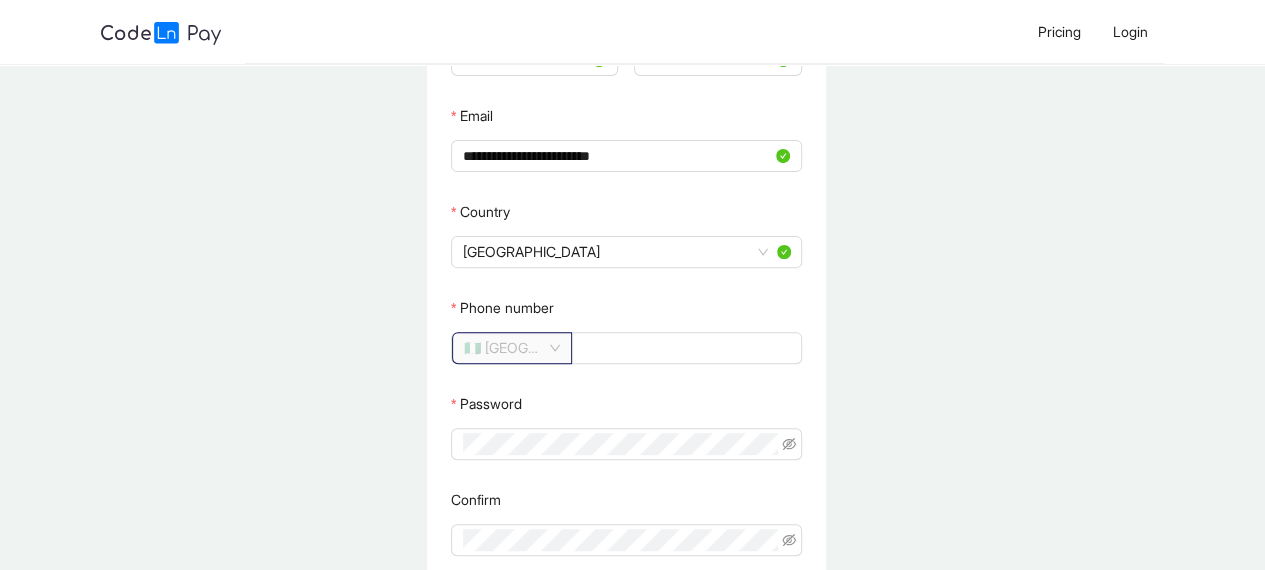 click on "🇳🇬 [GEOGRAPHIC_DATA]" 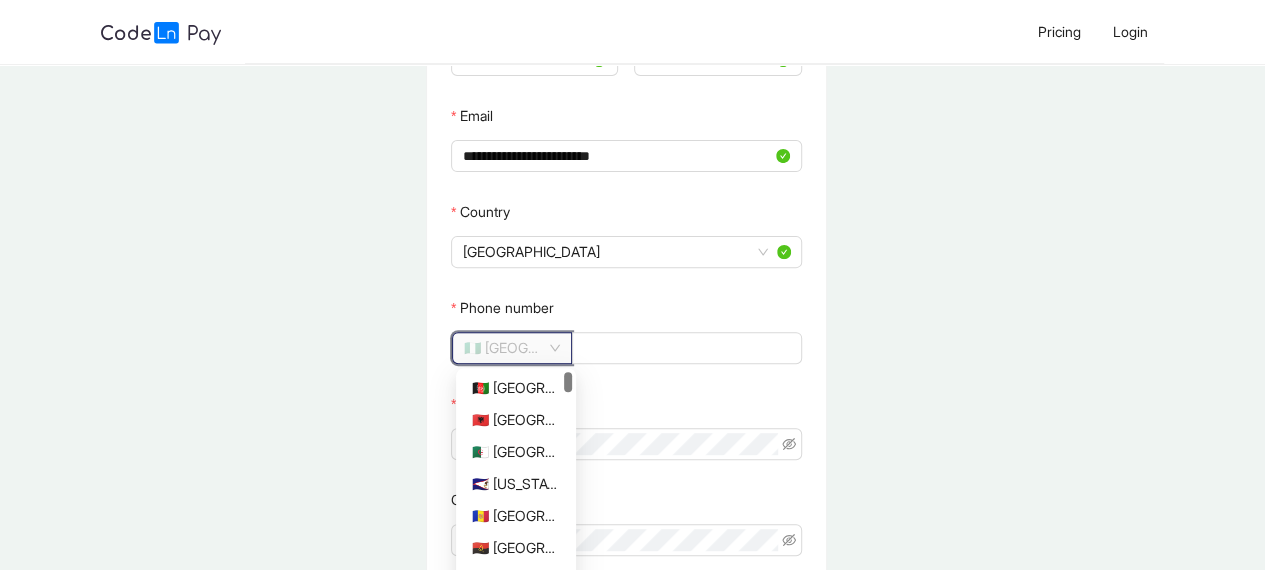 scroll, scrollTop: 3528, scrollLeft: 0, axis: vertical 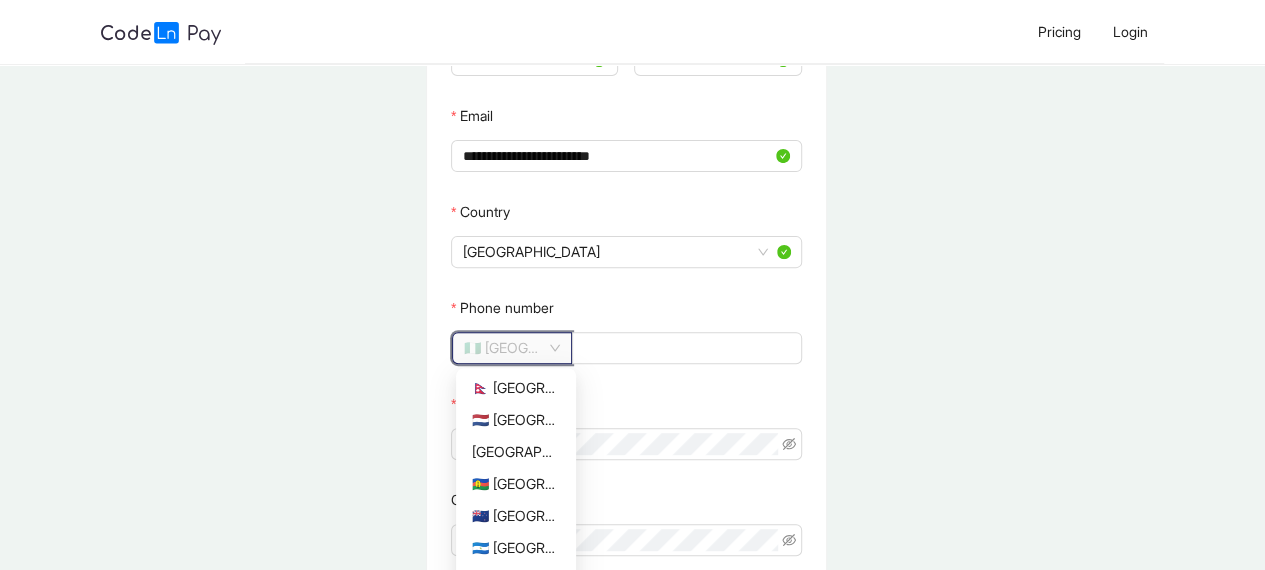 click on "🇳🇬 [GEOGRAPHIC_DATA]" 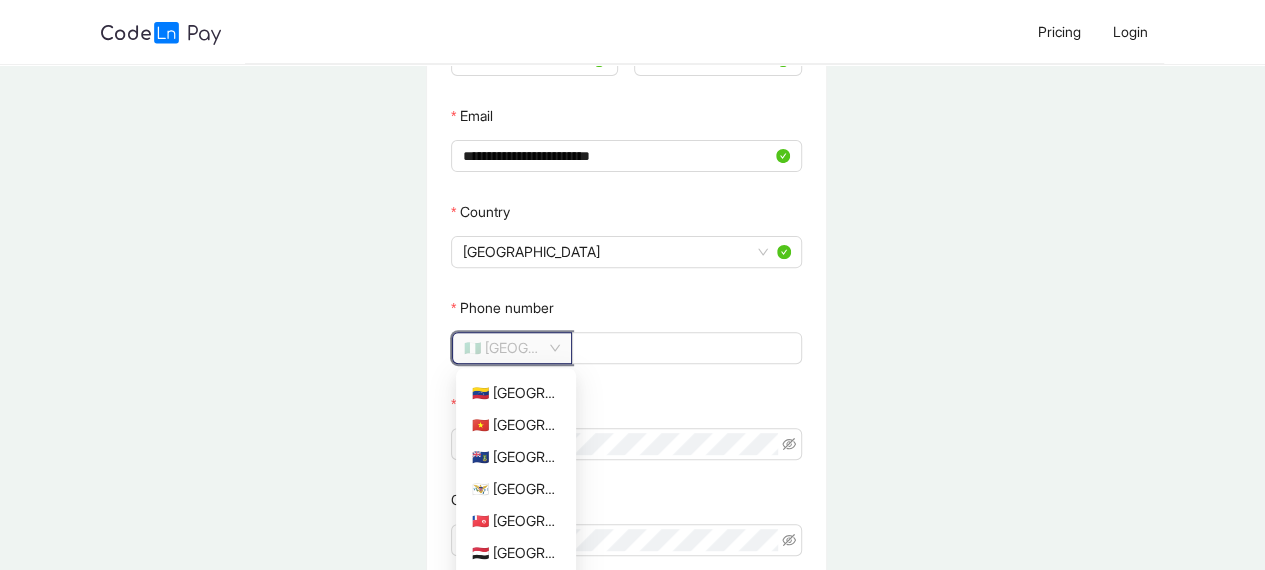 scroll, scrollTop: 6008, scrollLeft: 0, axis: vertical 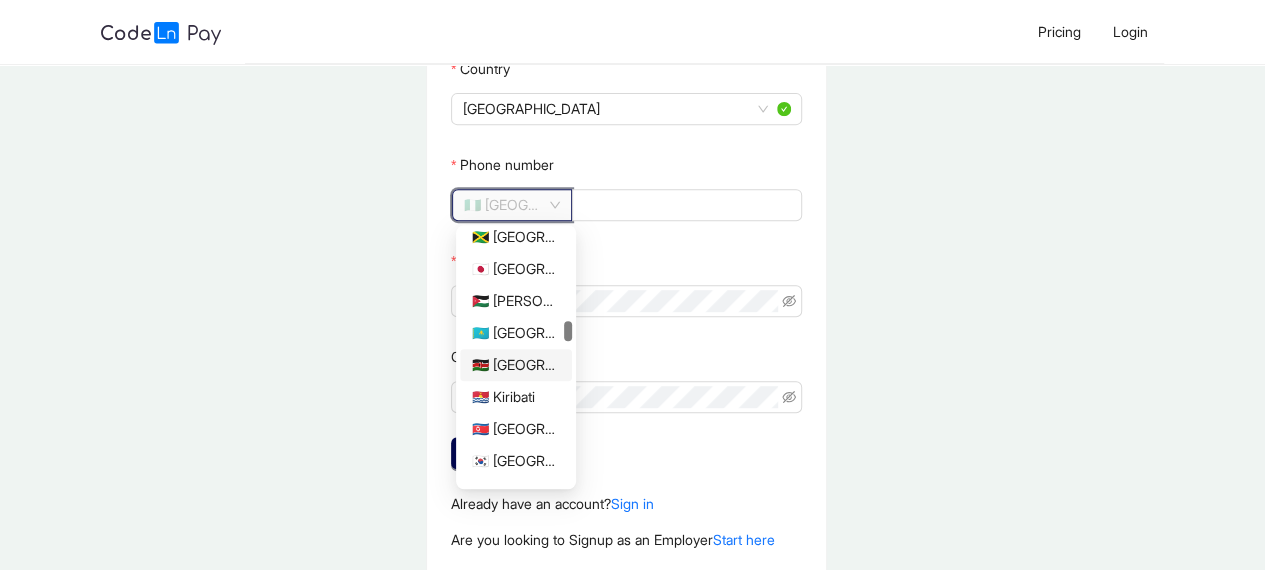click on "🇰🇪 [GEOGRAPHIC_DATA]" at bounding box center [516, 365] 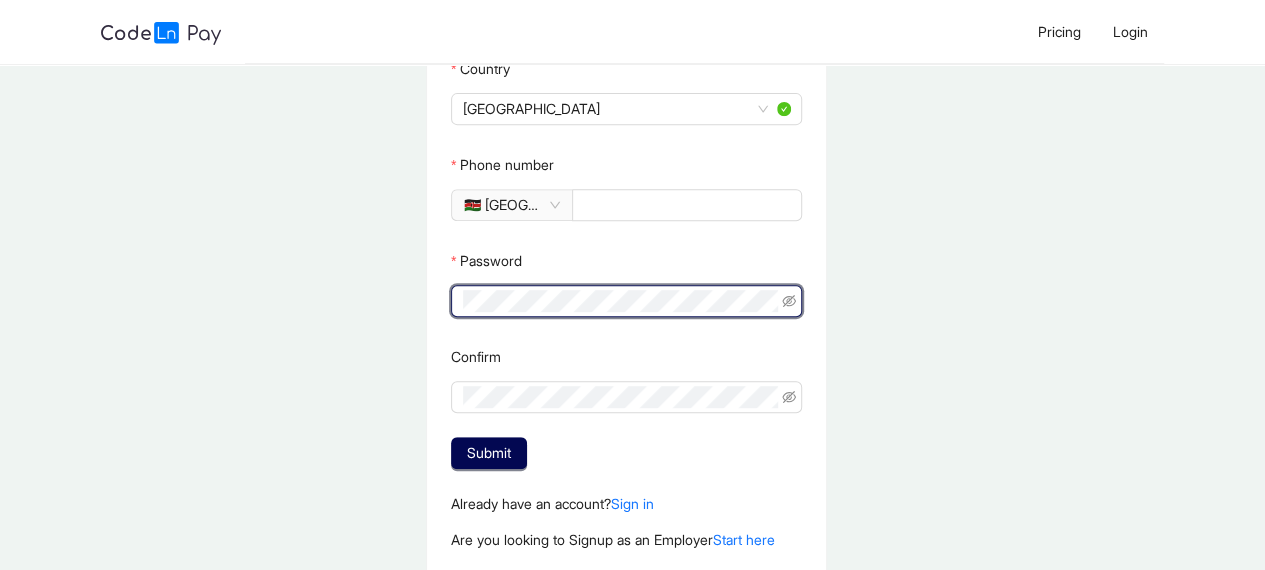 click on "Password" at bounding box center (626, 281) 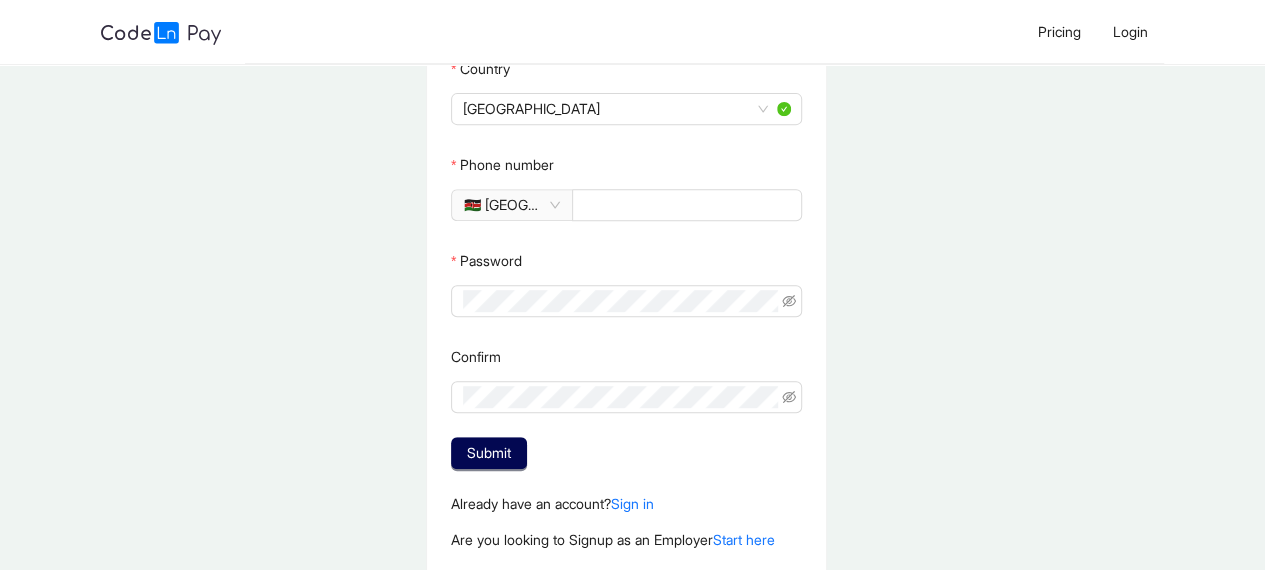 click on "Password" 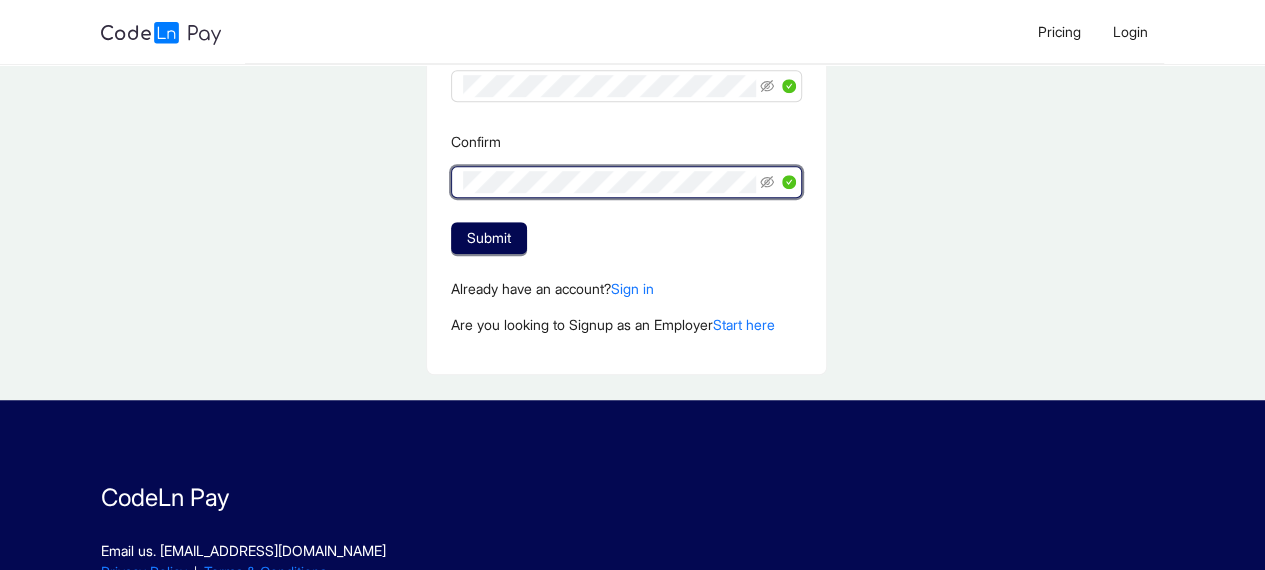 scroll, scrollTop: 586, scrollLeft: 0, axis: vertical 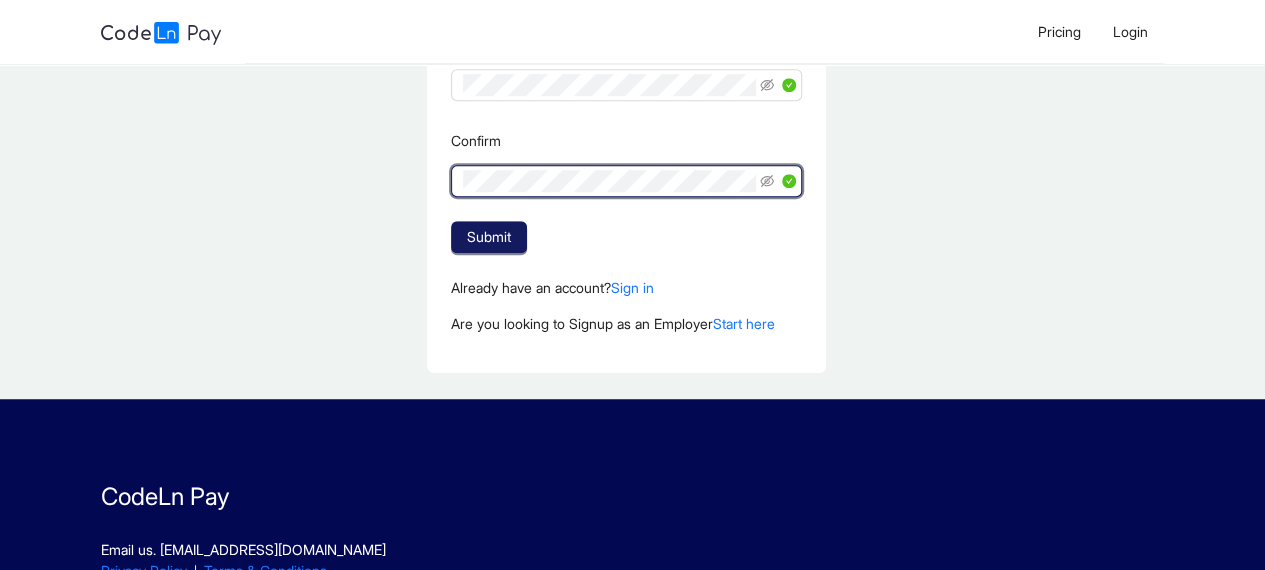click on "Submit" 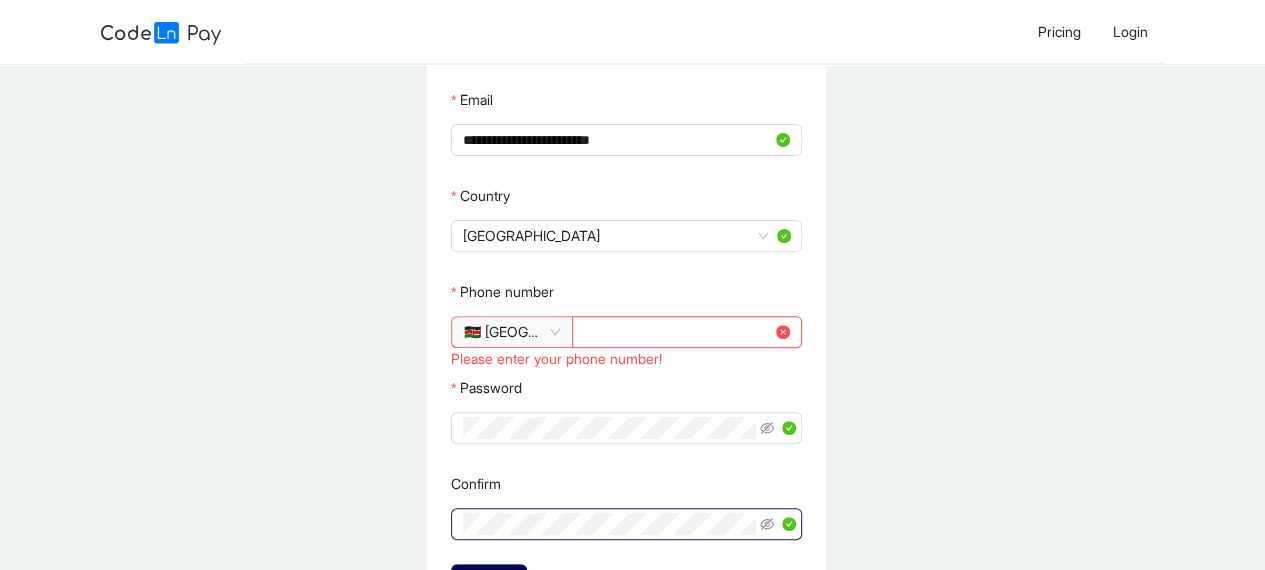 scroll, scrollTop: 218, scrollLeft: 0, axis: vertical 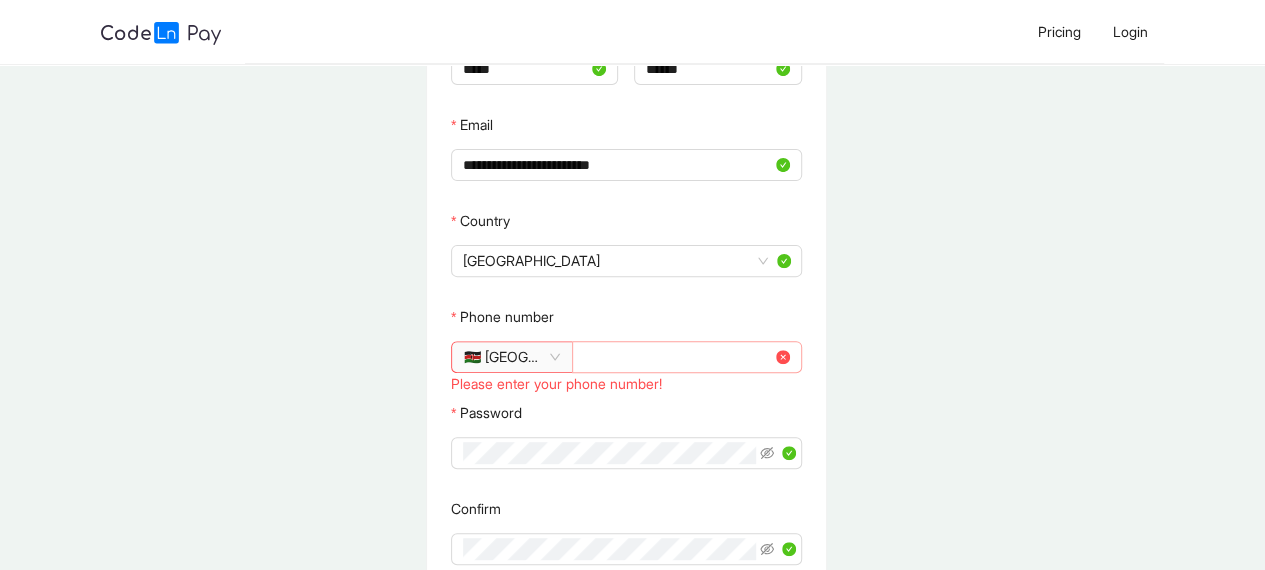 click on "Phone number" at bounding box center (678, 357) 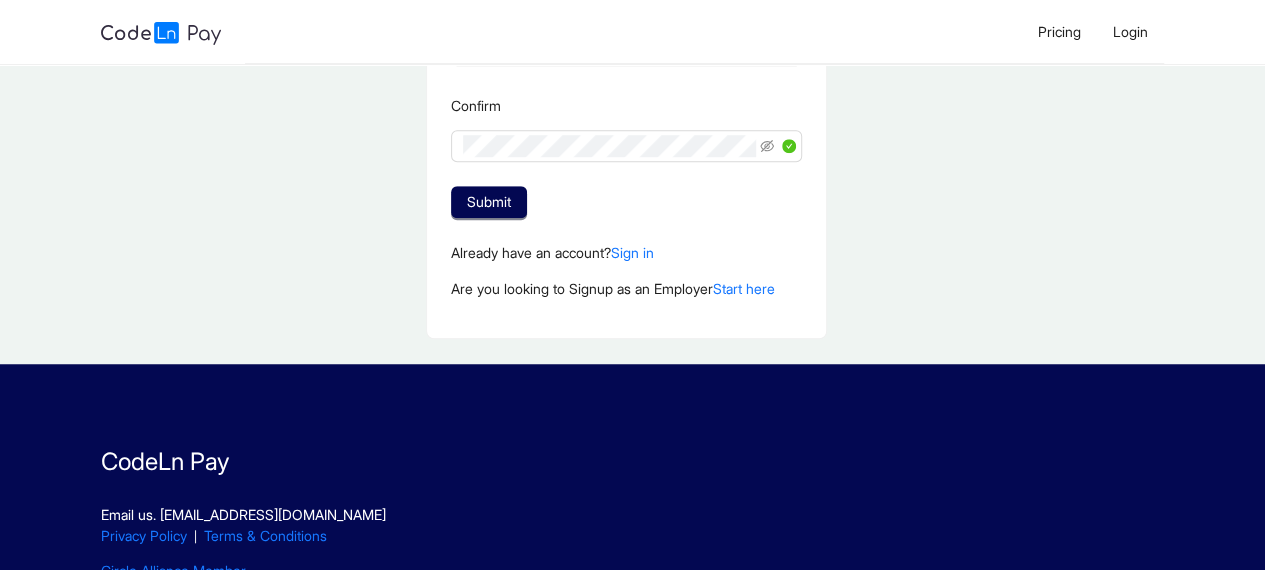 scroll, scrollTop: 626, scrollLeft: 0, axis: vertical 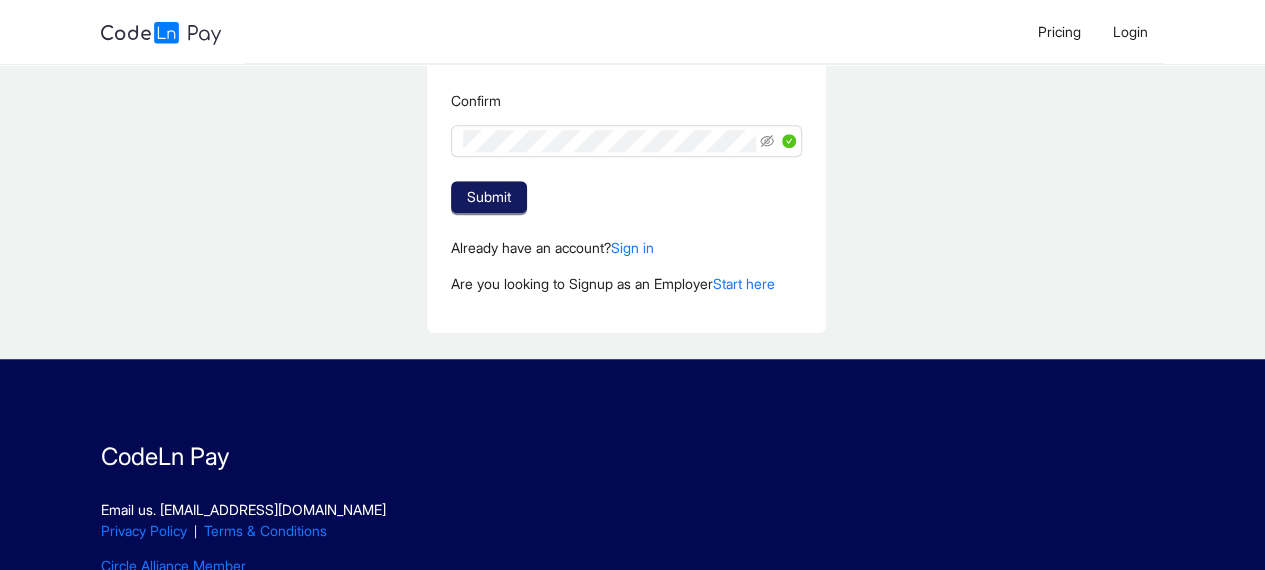 type on "*********" 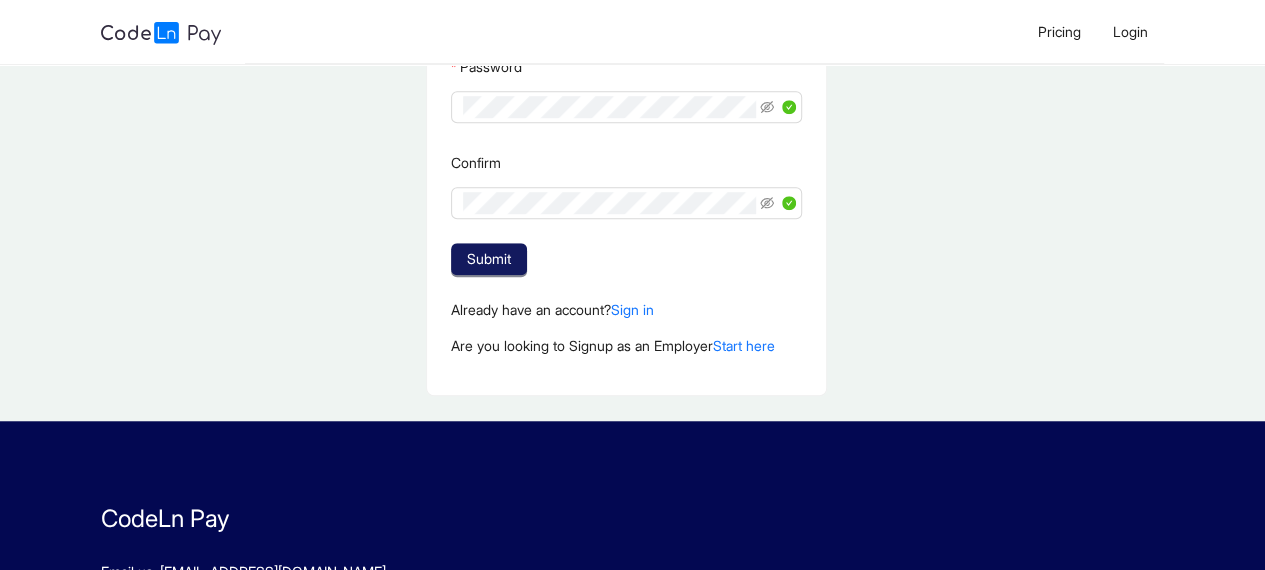 scroll, scrollTop: 687, scrollLeft: 0, axis: vertical 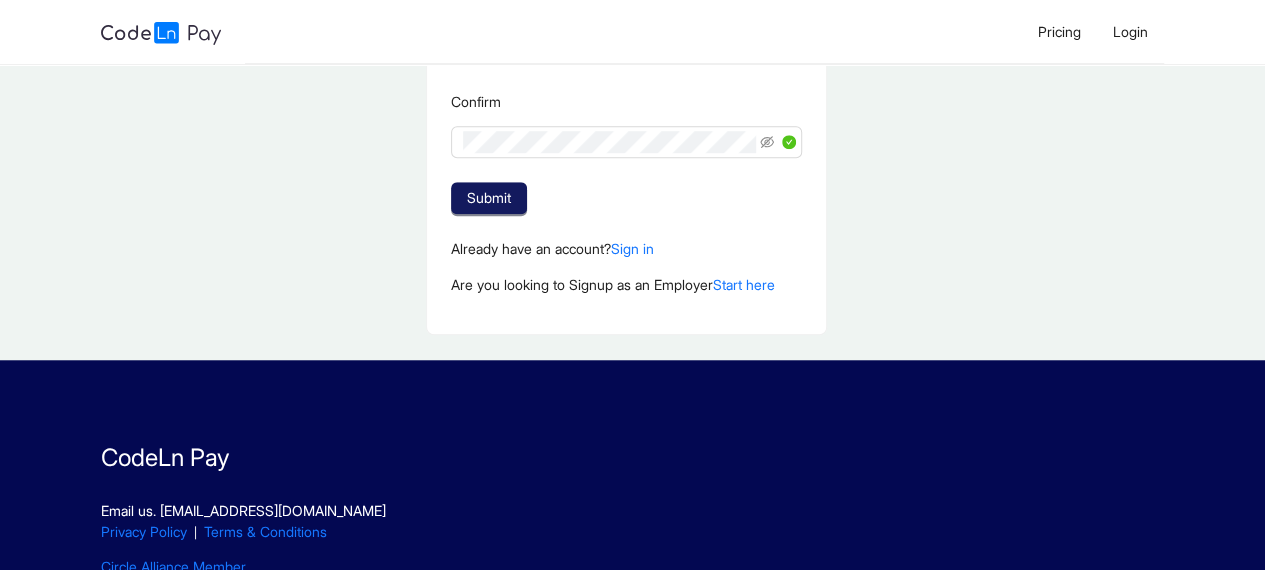 click on "Submit" 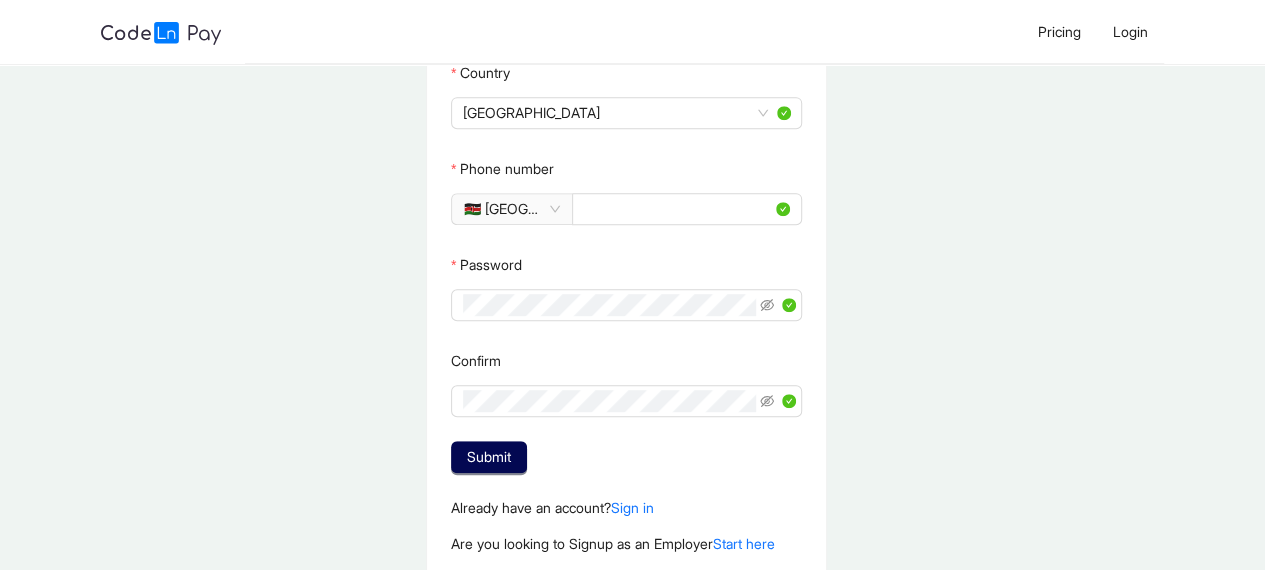 scroll, scrollTop: 413, scrollLeft: 0, axis: vertical 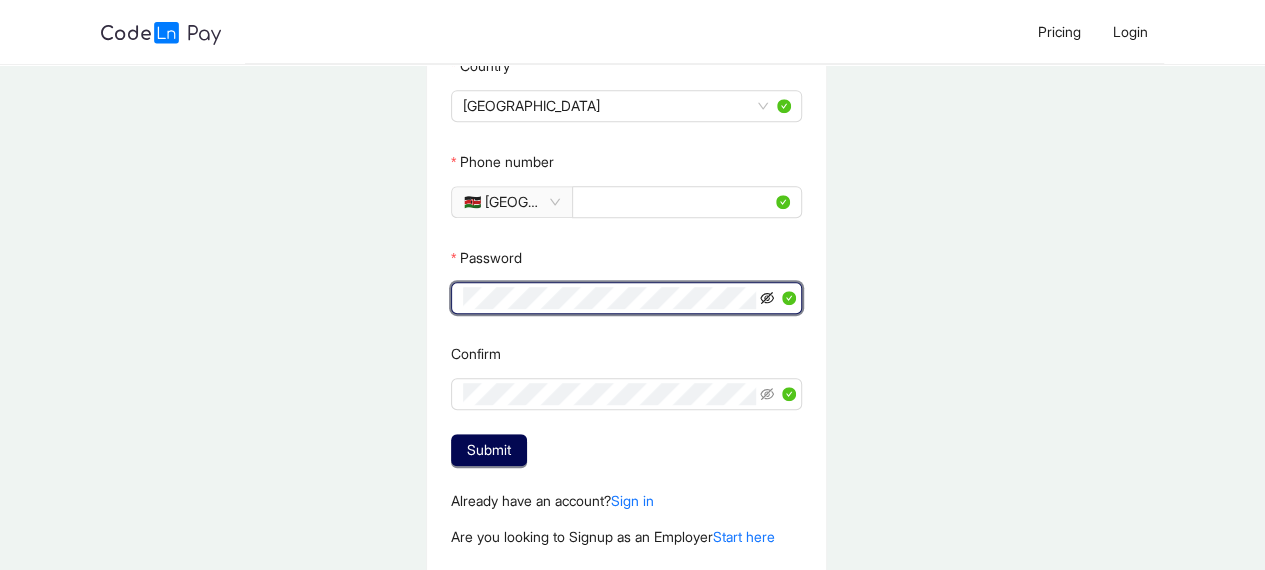 click 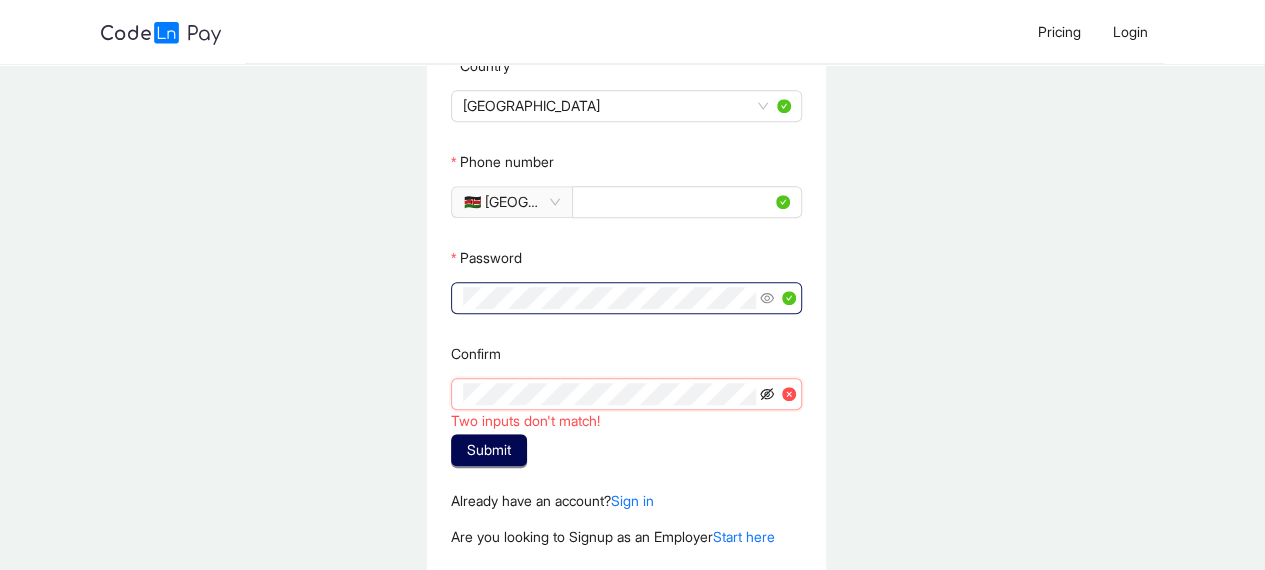 click 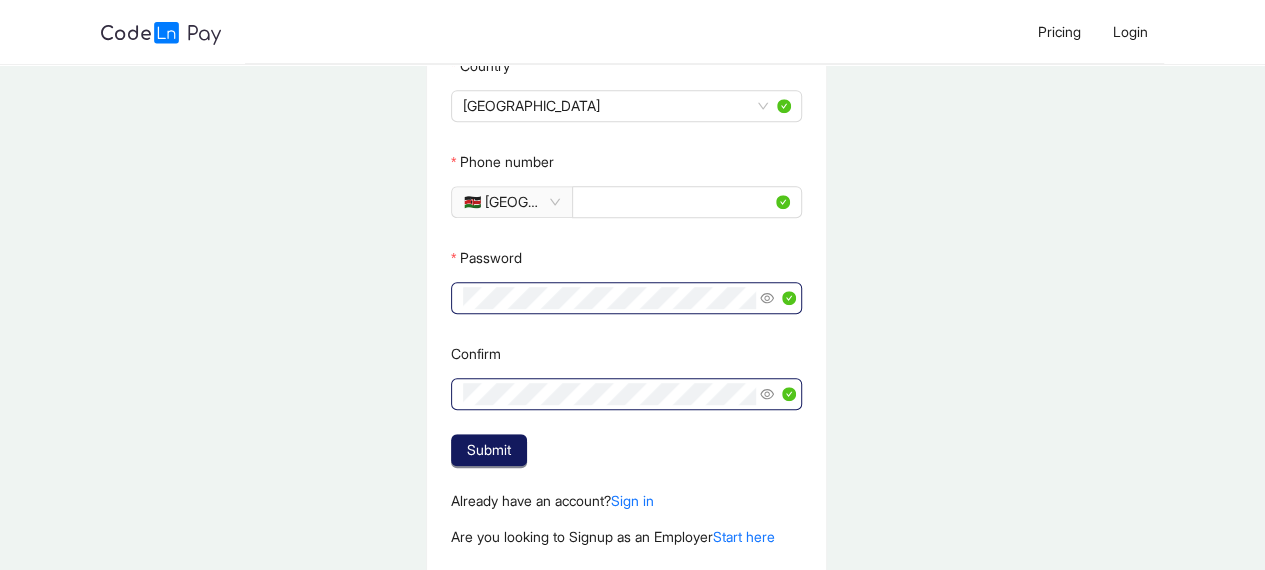 click on "Submit" 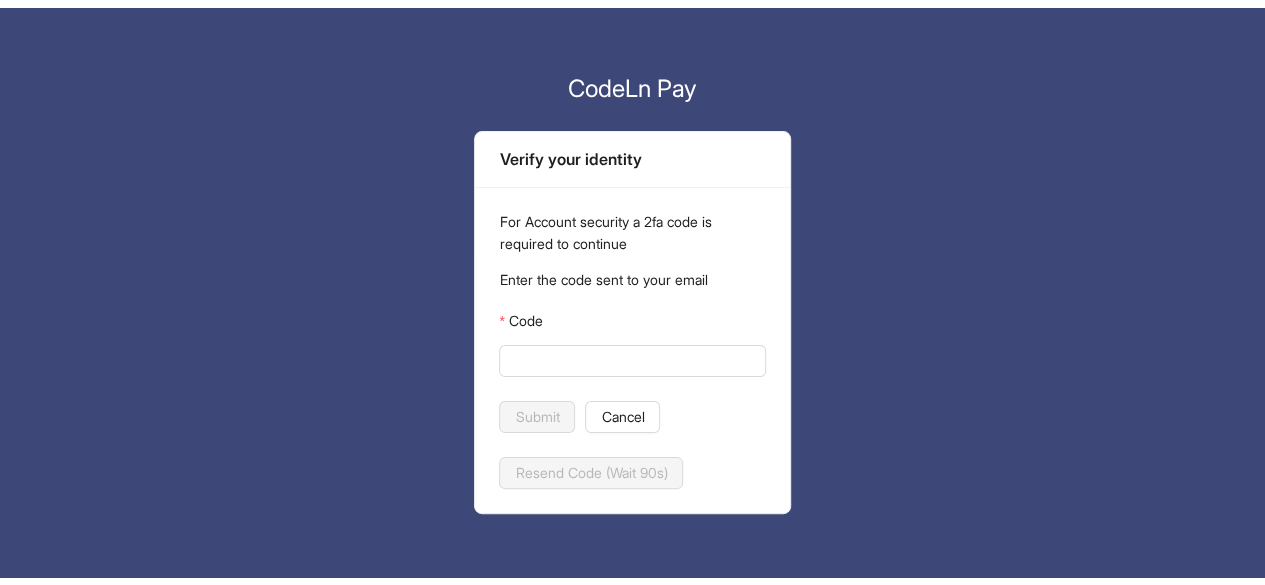 scroll, scrollTop: 0, scrollLeft: 0, axis: both 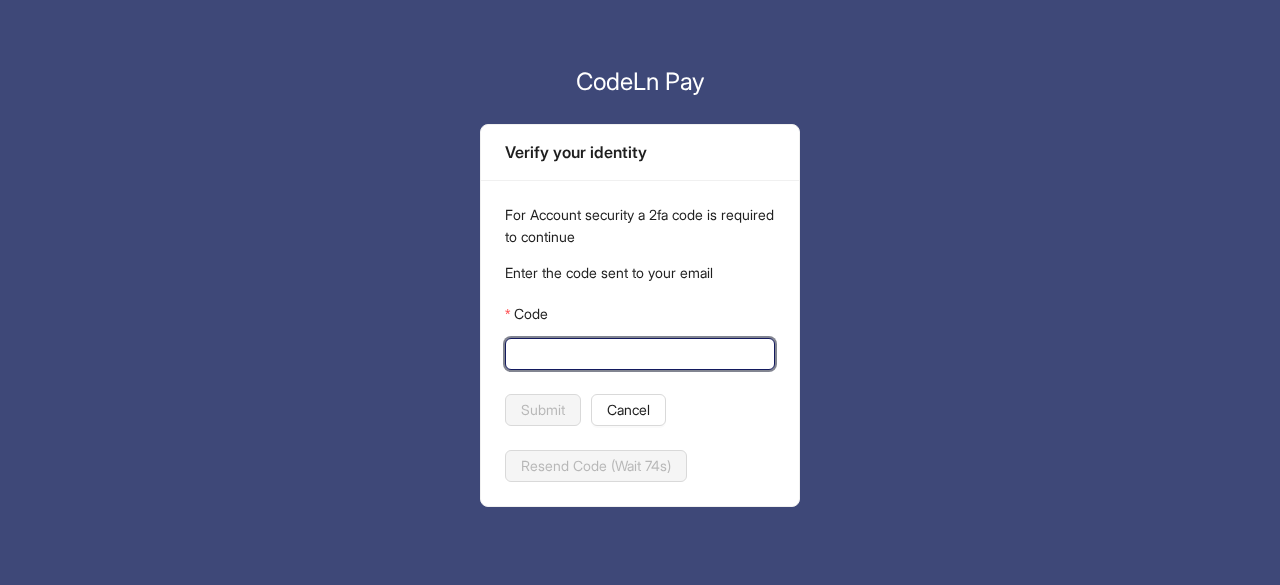 click on "Code" at bounding box center [638, 354] 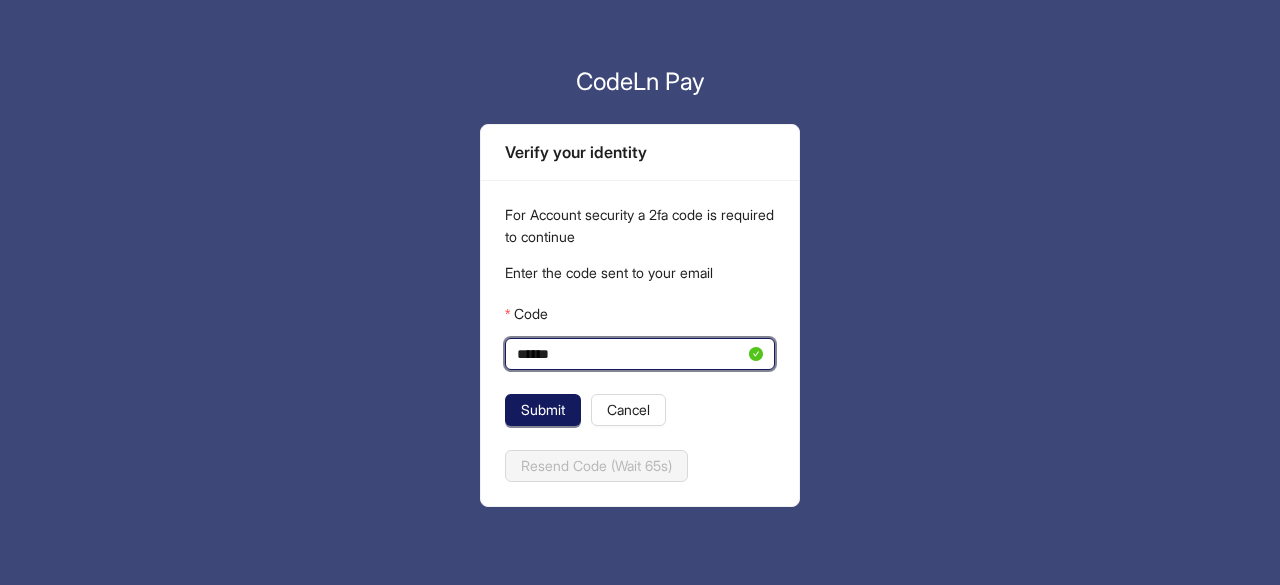 type on "******" 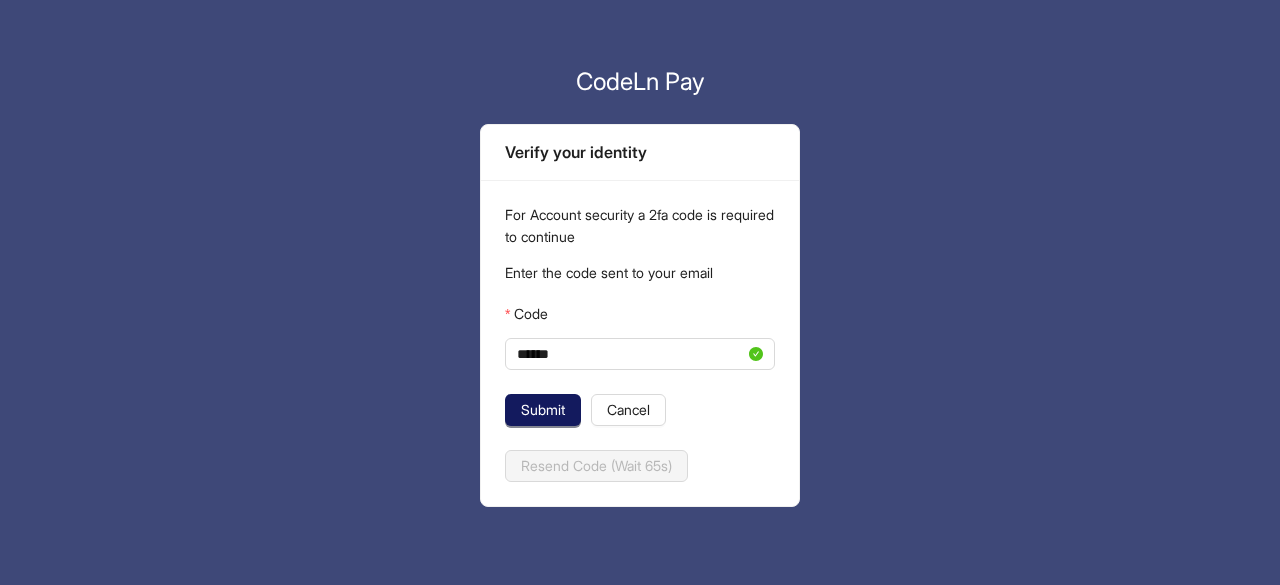 click on "Submit" 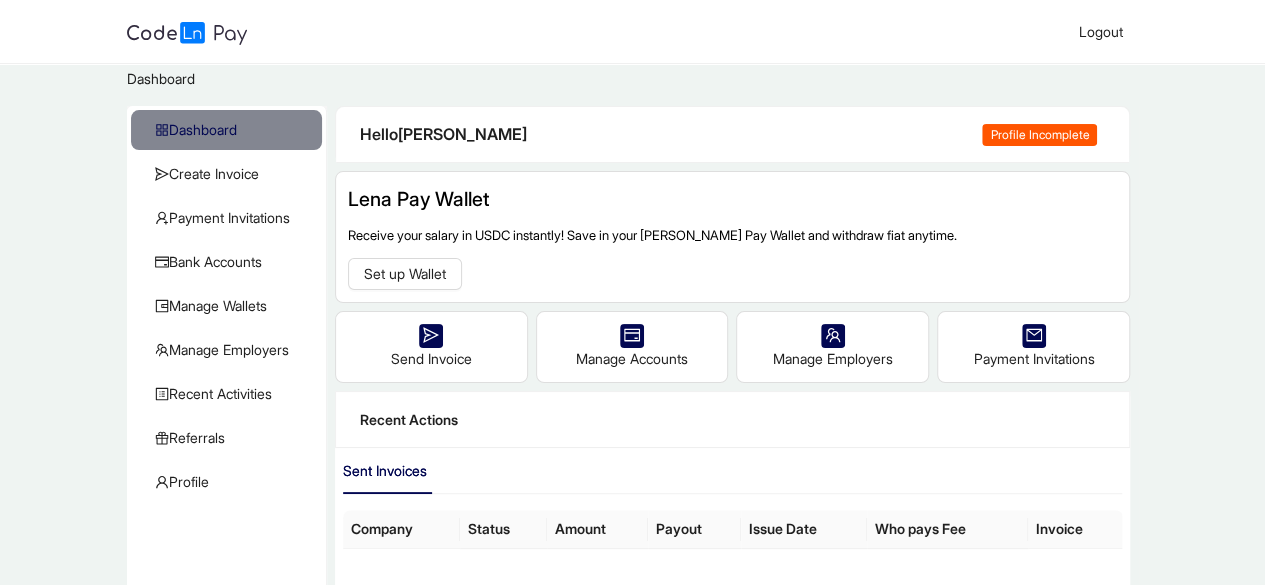 scroll, scrollTop: 13, scrollLeft: 0, axis: vertical 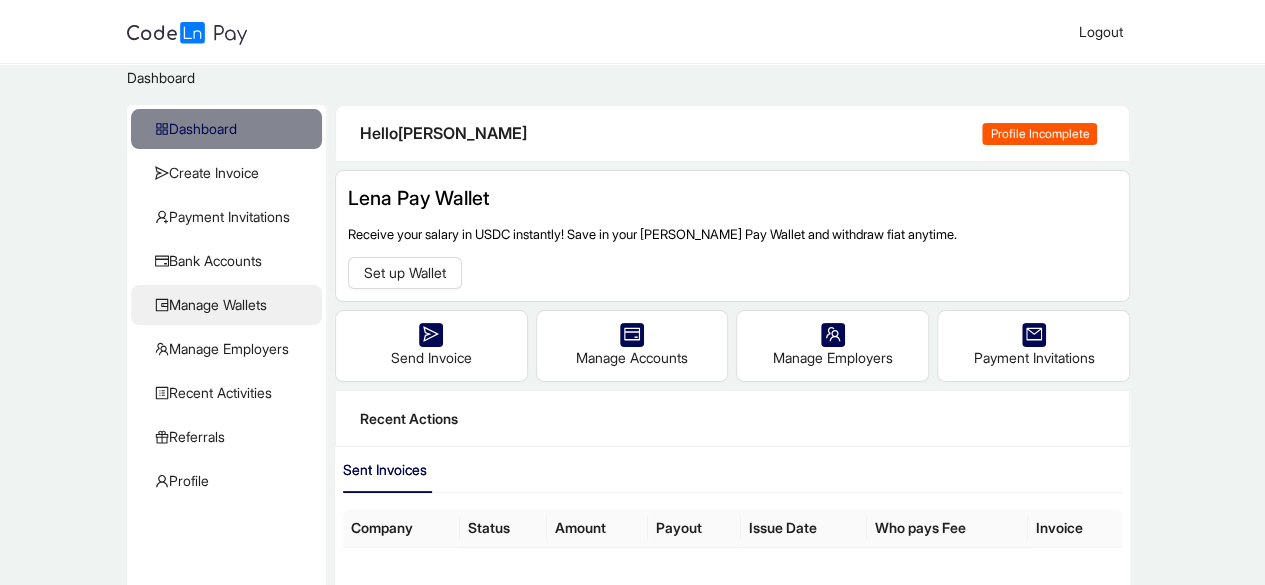 click on "Manage Wallets" 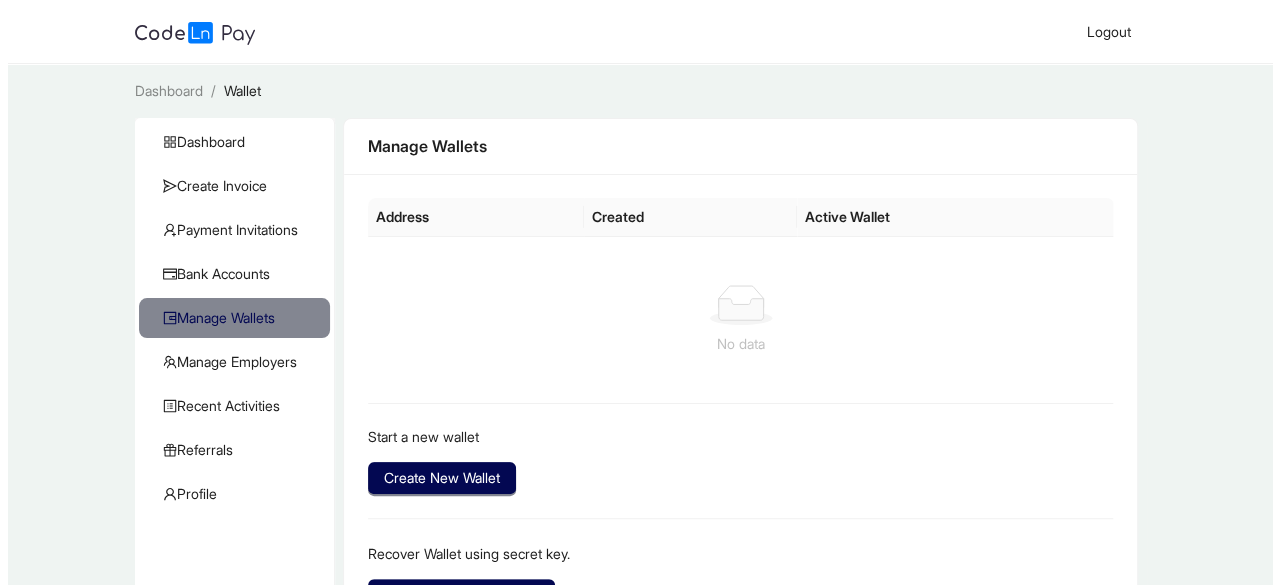 scroll, scrollTop: 118, scrollLeft: 0, axis: vertical 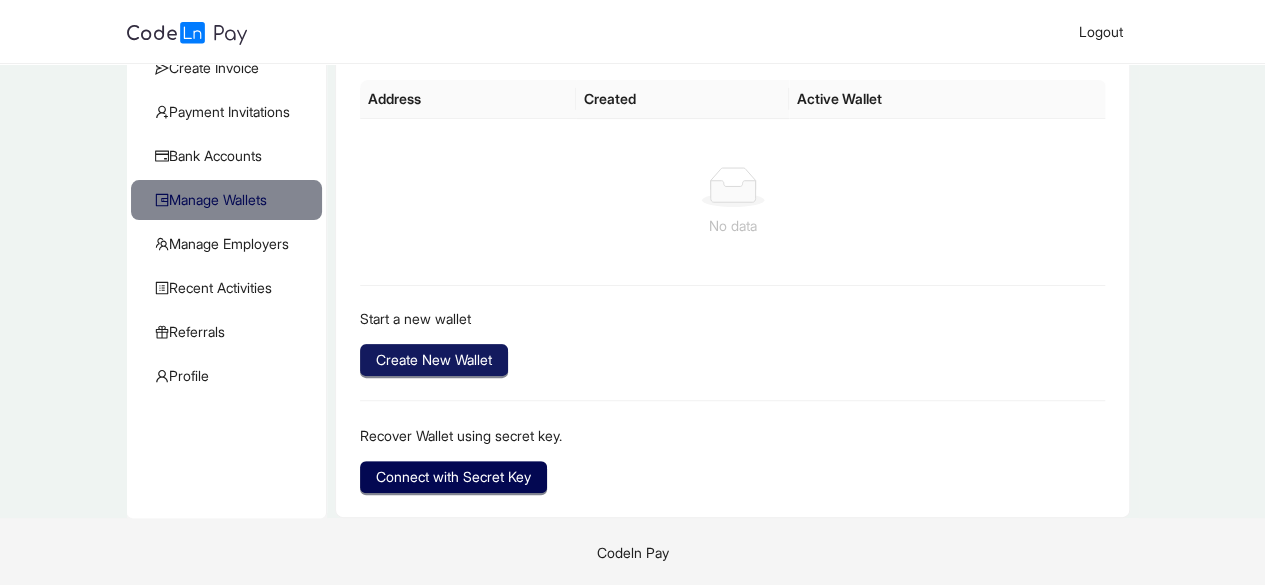 click on "Create New Wallet" 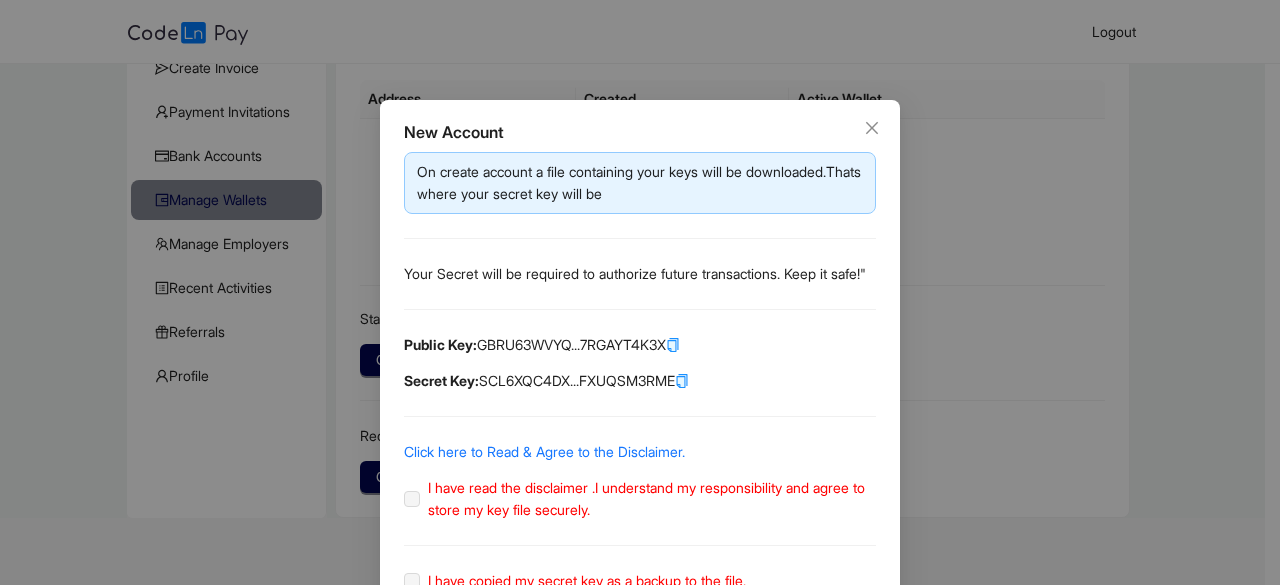 scroll, scrollTop: 114, scrollLeft: 0, axis: vertical 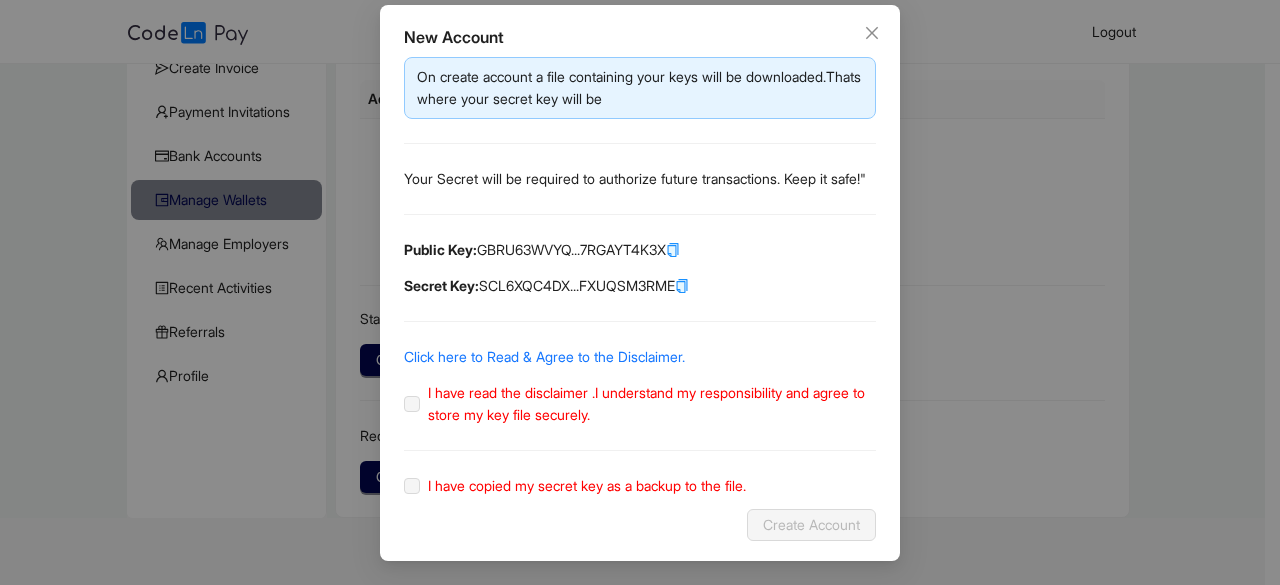 click 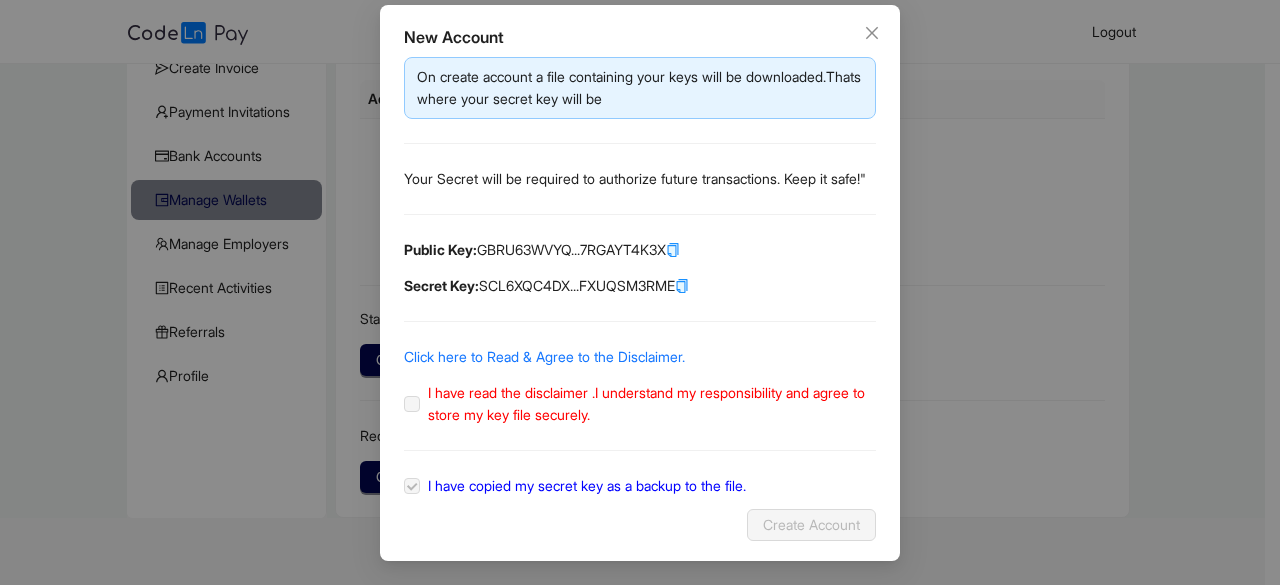click 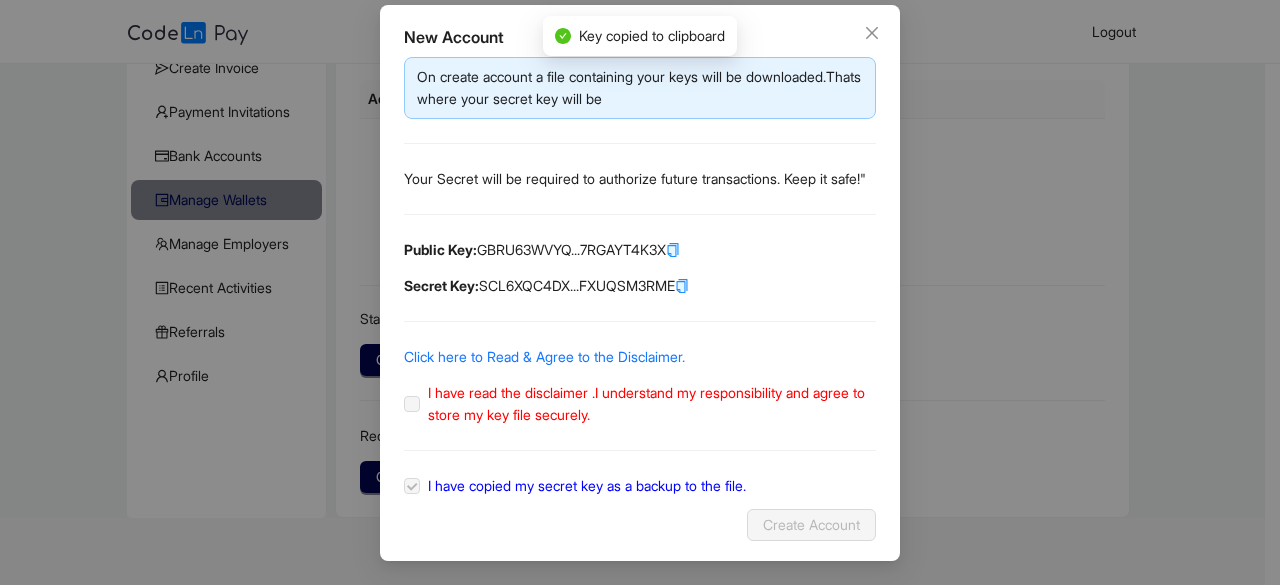 click on "I have read the disclaimer .I understand my responsibility and agree to store my key file securely." 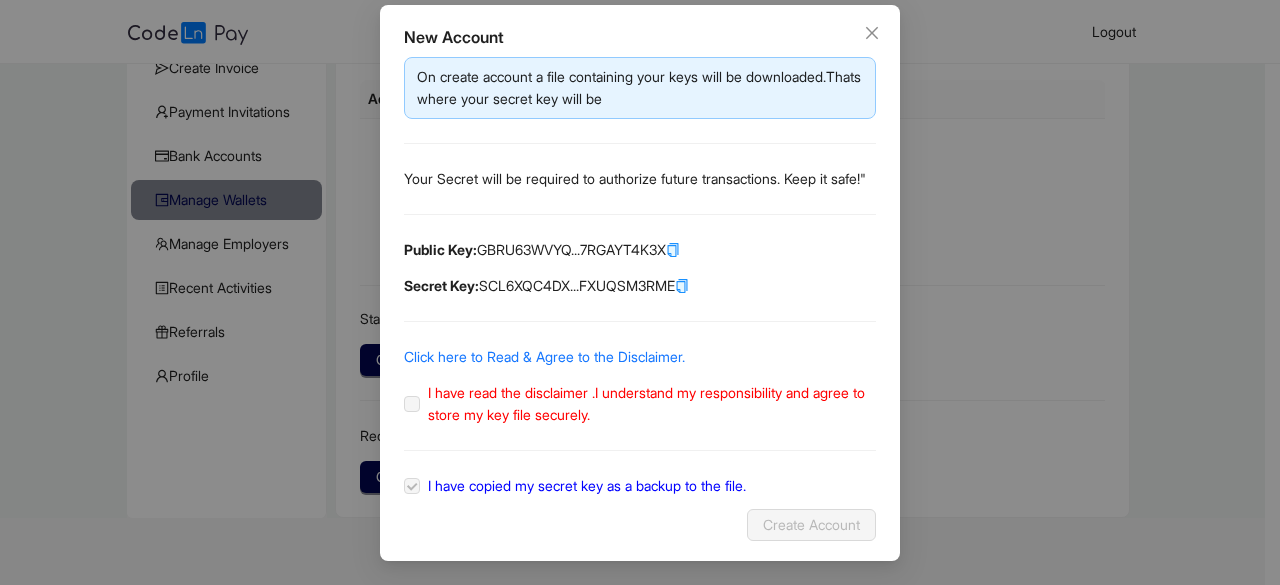 click on "I have read the disclaimer .I understand my responsibility and agree to store my key file securely." 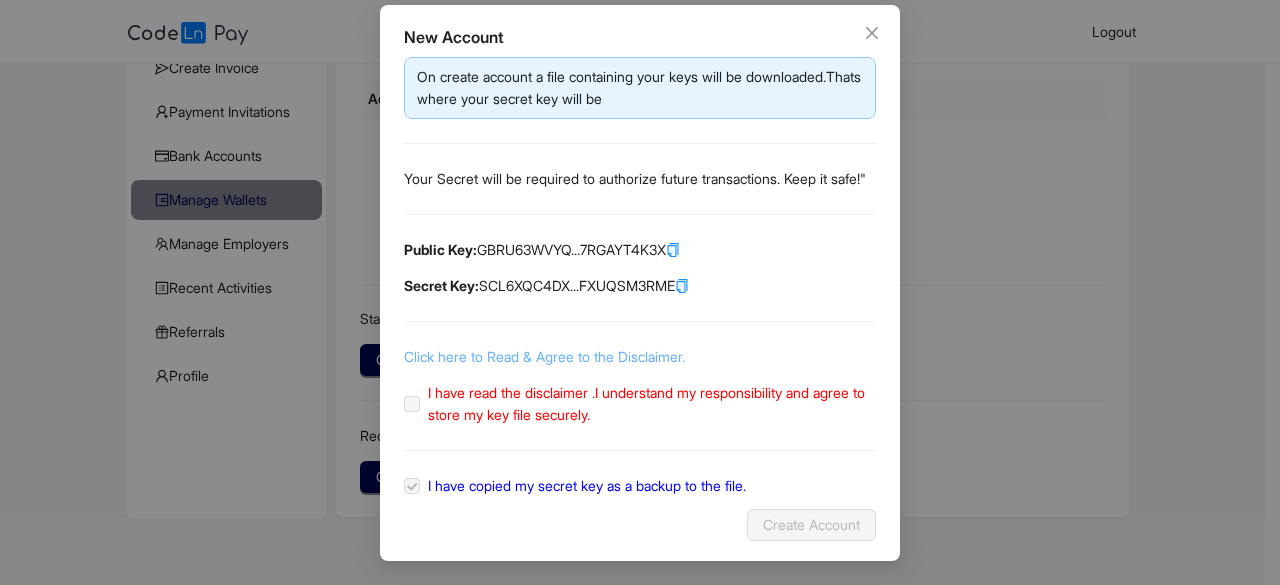 click on "Click here to Read & Agree to the Disclaimer." at bounding box center [544, 356] 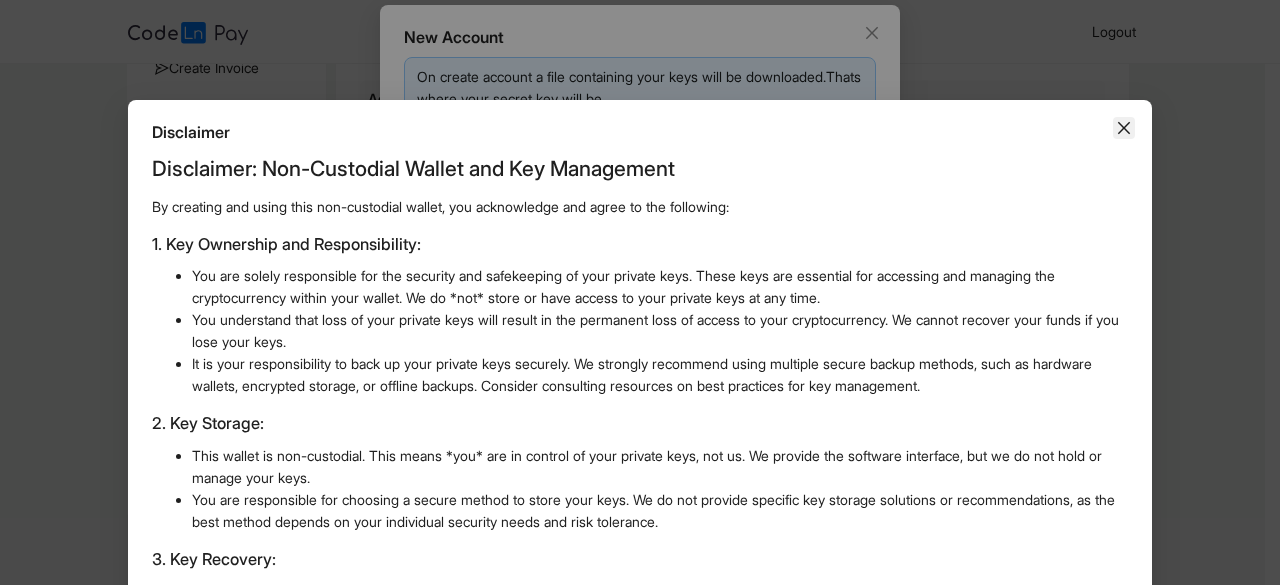click 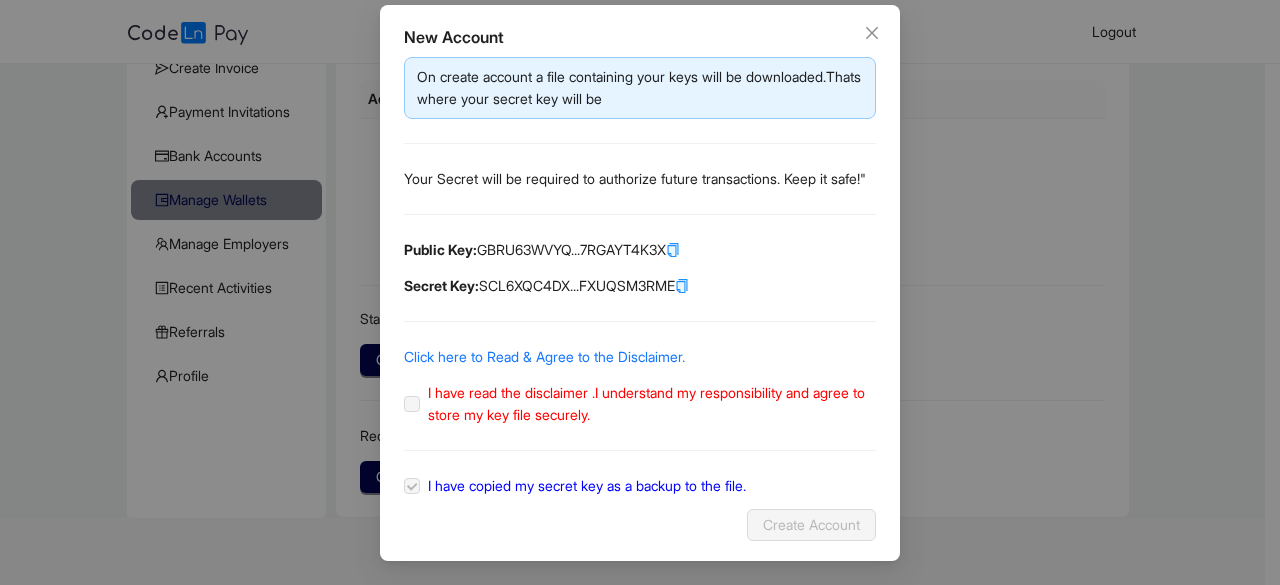 click on "I have read the disclaimer .I understand my responsibility and agree to store my key file securely." 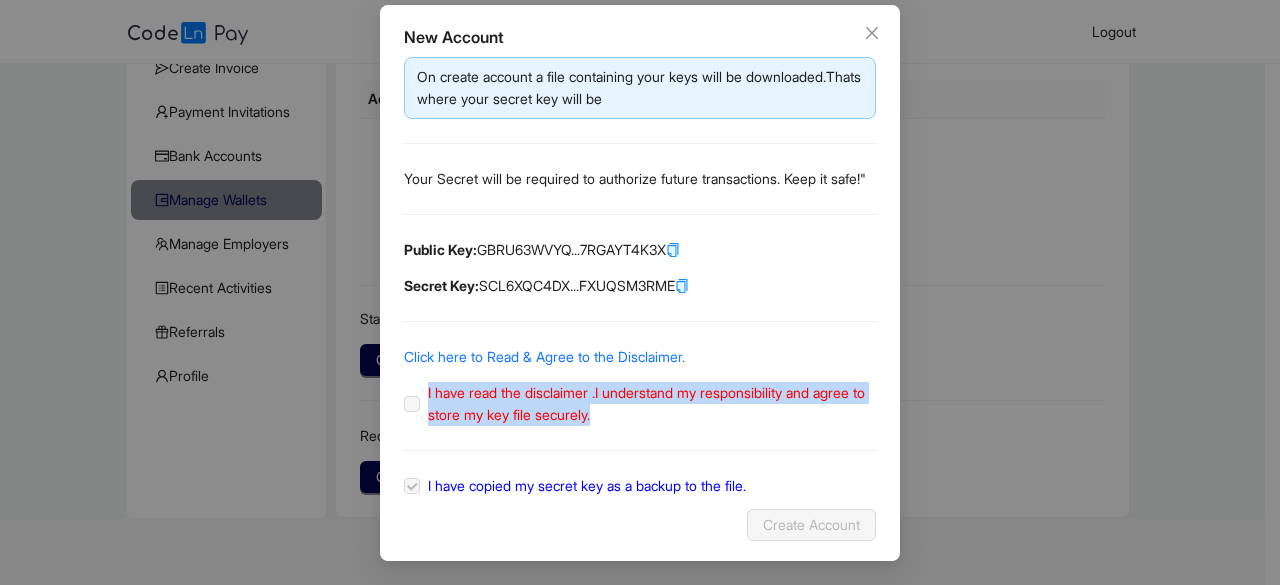 click on "On create account  a file containing your keys will be downloaded.Thats where your secret key will be  Your Secret will be required to authorize future transactions. Keep it safe!"  Public Key:  GBRU63WVYQ...7RGAYT4K3X  Secret Key:  SCL6XQC4DX...FXUQSM3RME   Click here to Read & Agree to the Disclaimer.   I have read the disclaimer .I understand my responsibility and agree to store my key file securely.   I have copied my secret key as a backup to the file." at bounding box center (640, 277) 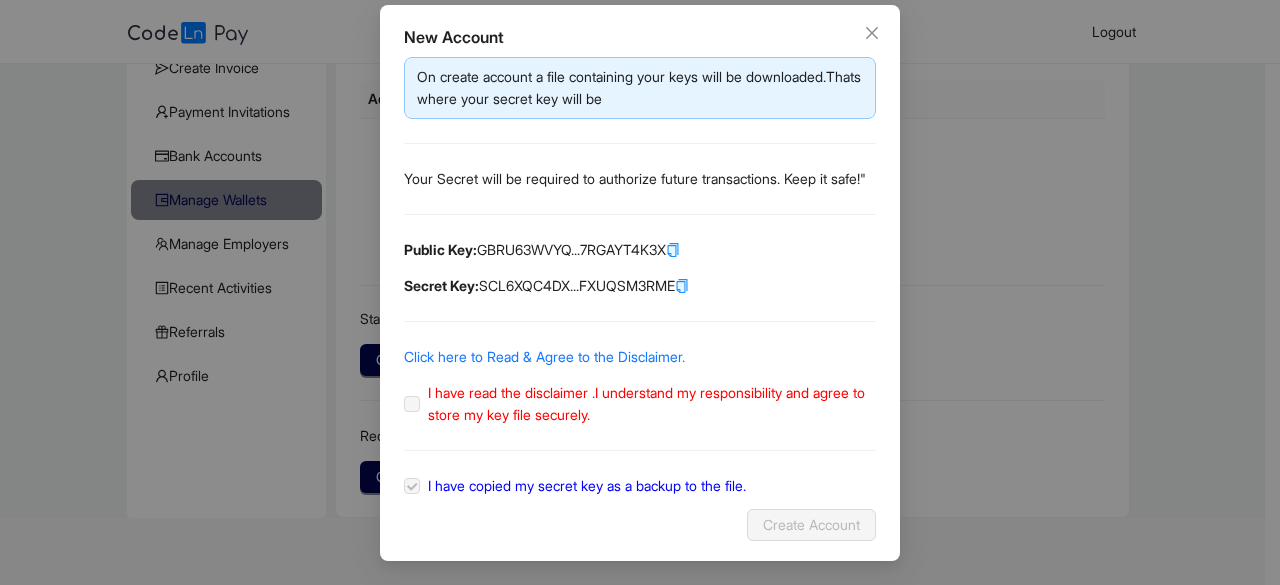 click on "I have copied my secret key as a backup to the file." 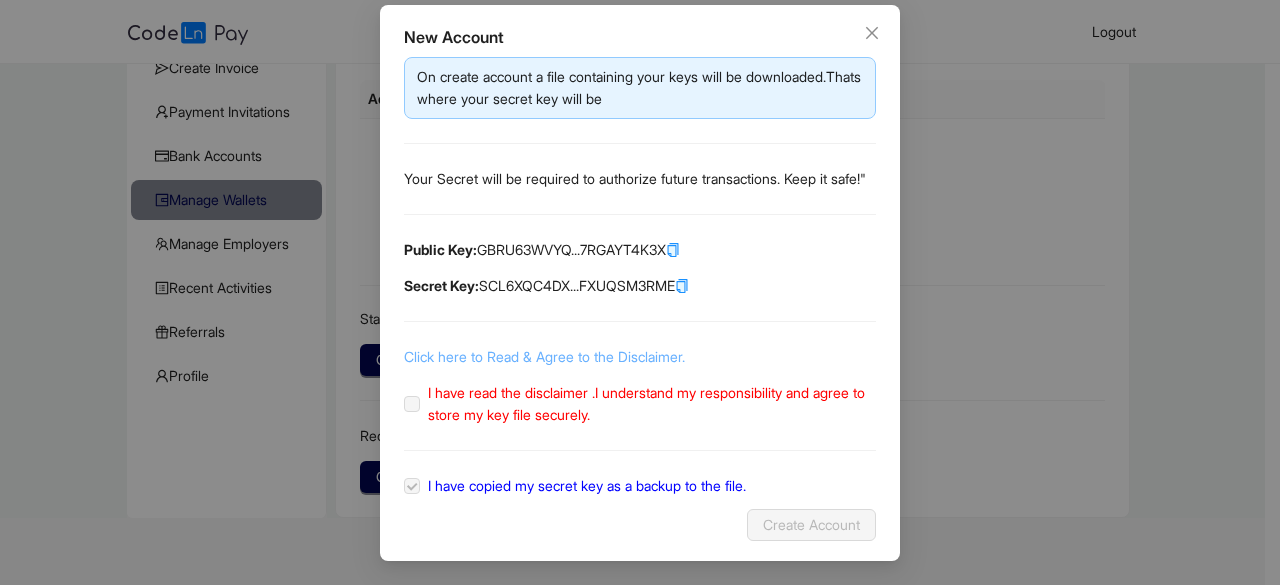 click on "Click here to Read & Agree to the Disclaimer." at bounding box center [544, 356] 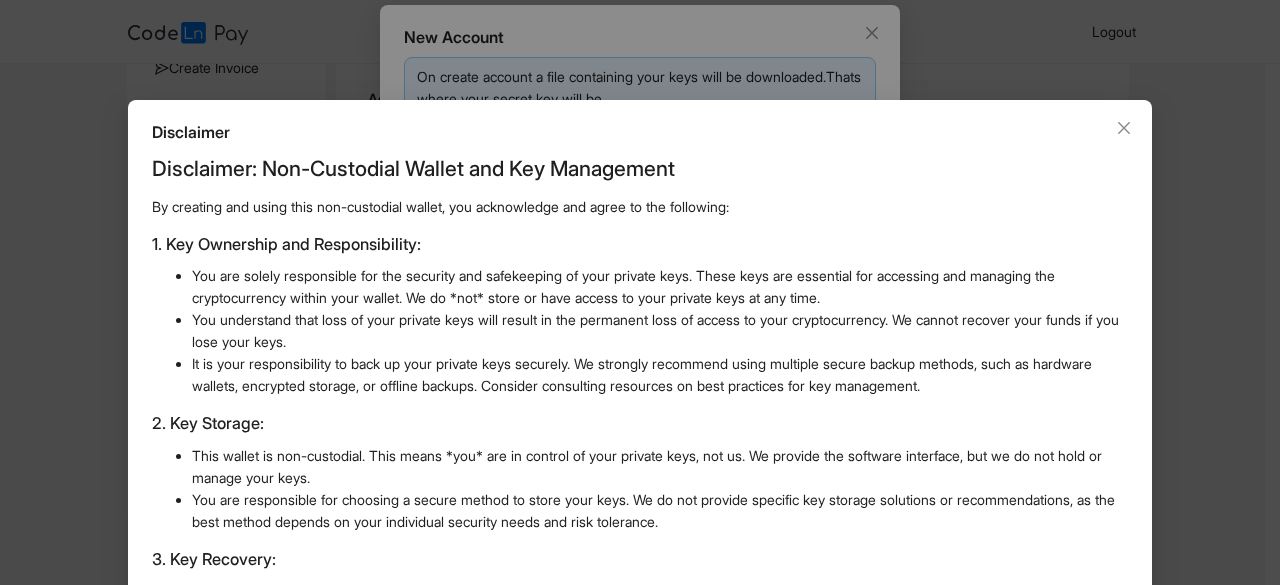 scroll, scrollTop: 574, scrollLeft: 0, axis: vertical 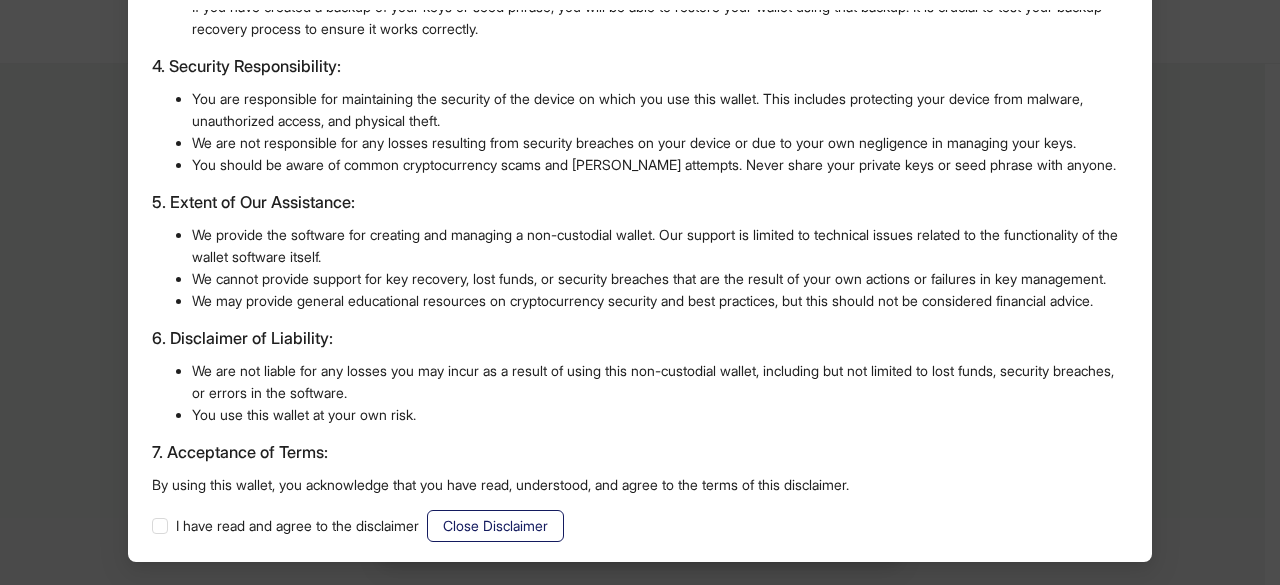 click on "Close Disclaimer" 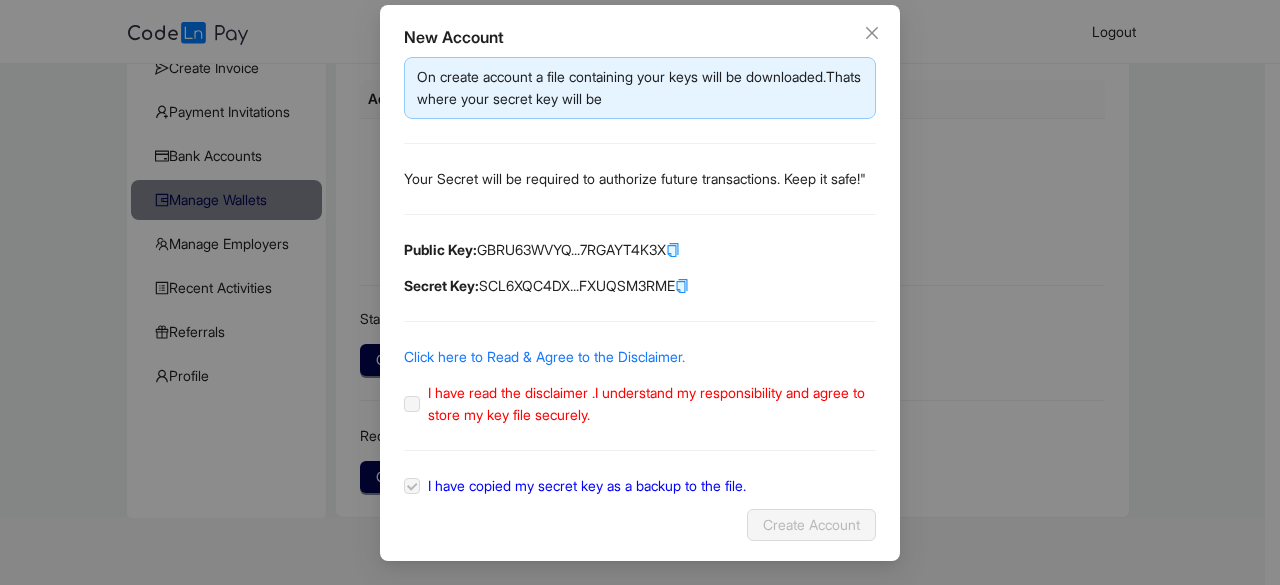 scroll, scrollTop: 42, scrollLeft: 0, axis: vertical 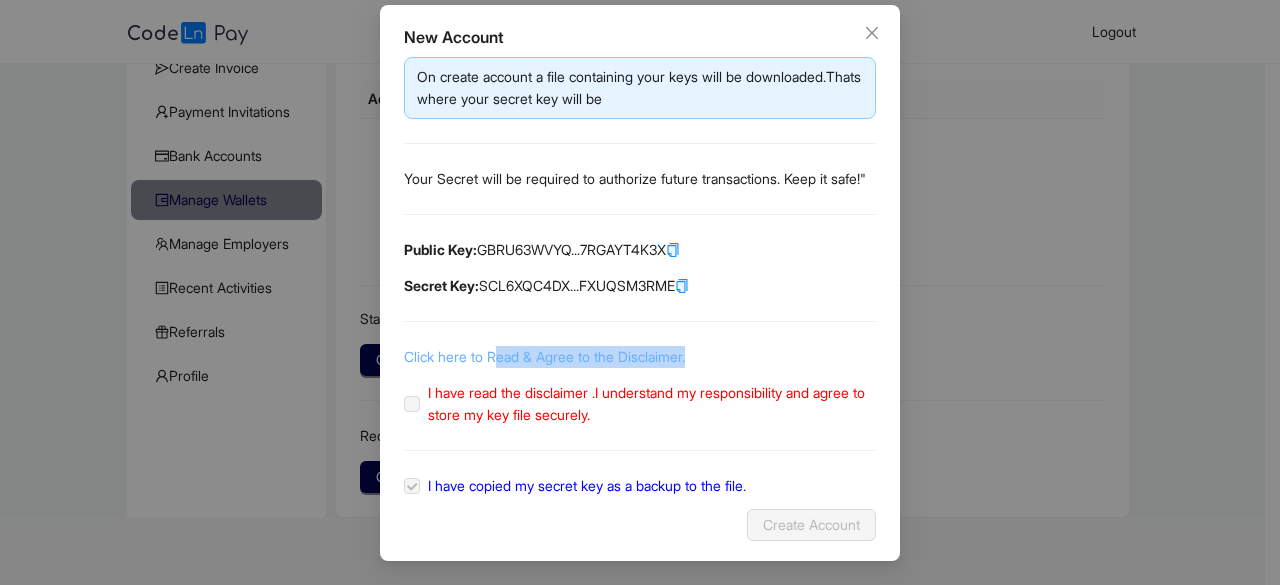 drag, startPoint x: 404, startPoint y: 408, endPoint x: 492, endPoint y: 362, distance: 99.29753 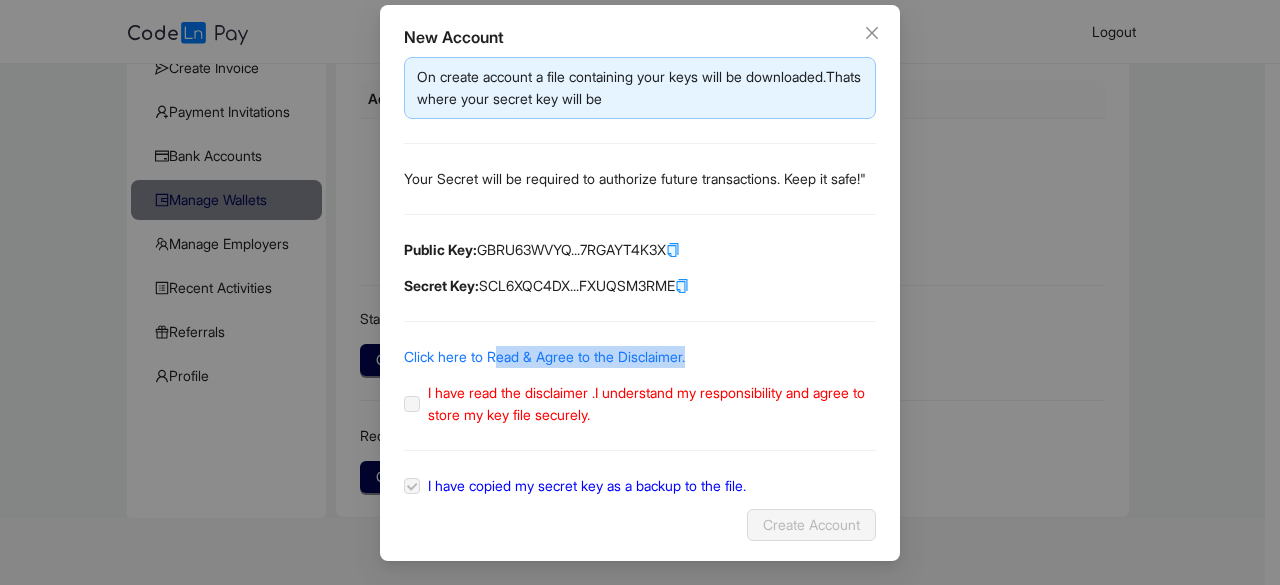 click on "I have read the disclaimer .I understand my responsibility and agree to store my key file securely." 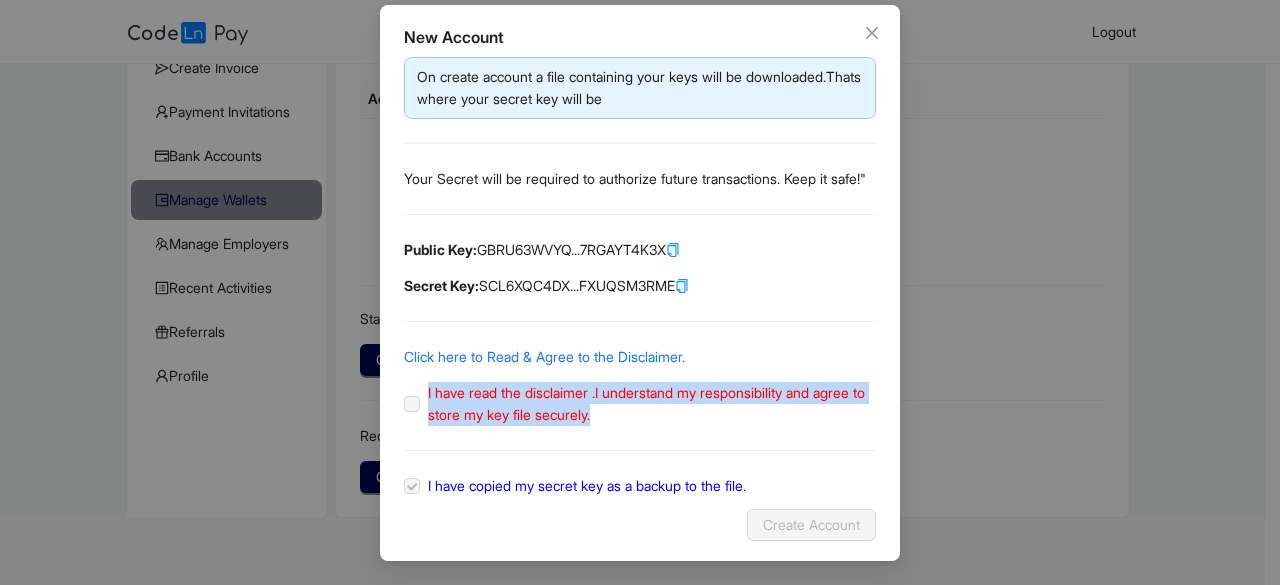 drag, startPoint x: 403, startPoint y: 409, endPoint x: 409, endPoint y: 488, distance: 79.22752 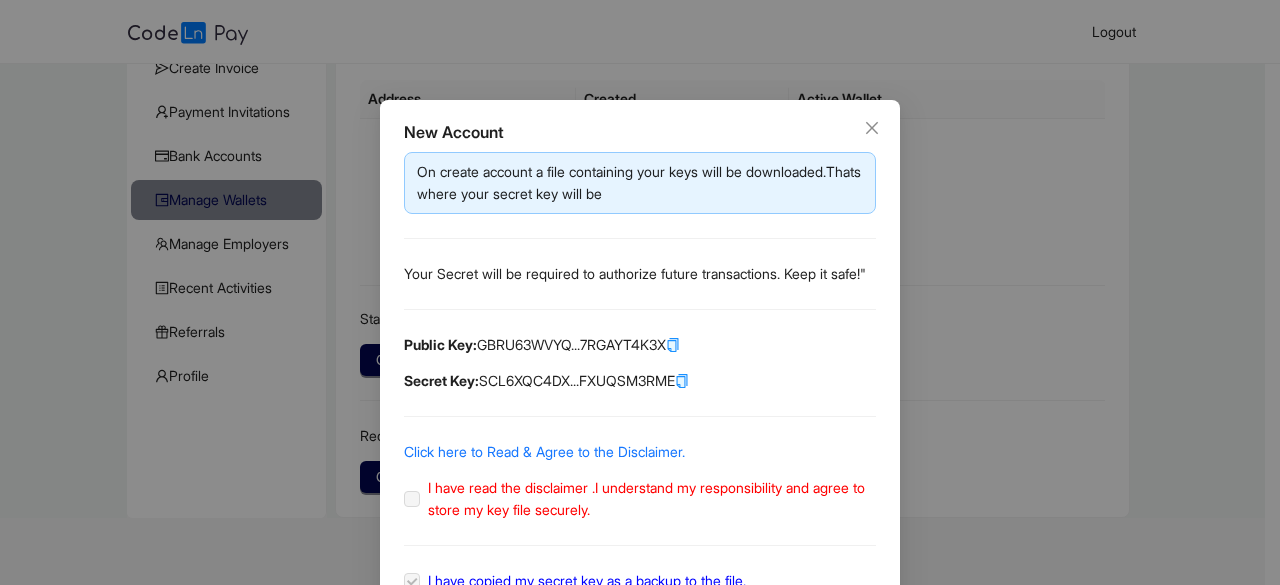 click 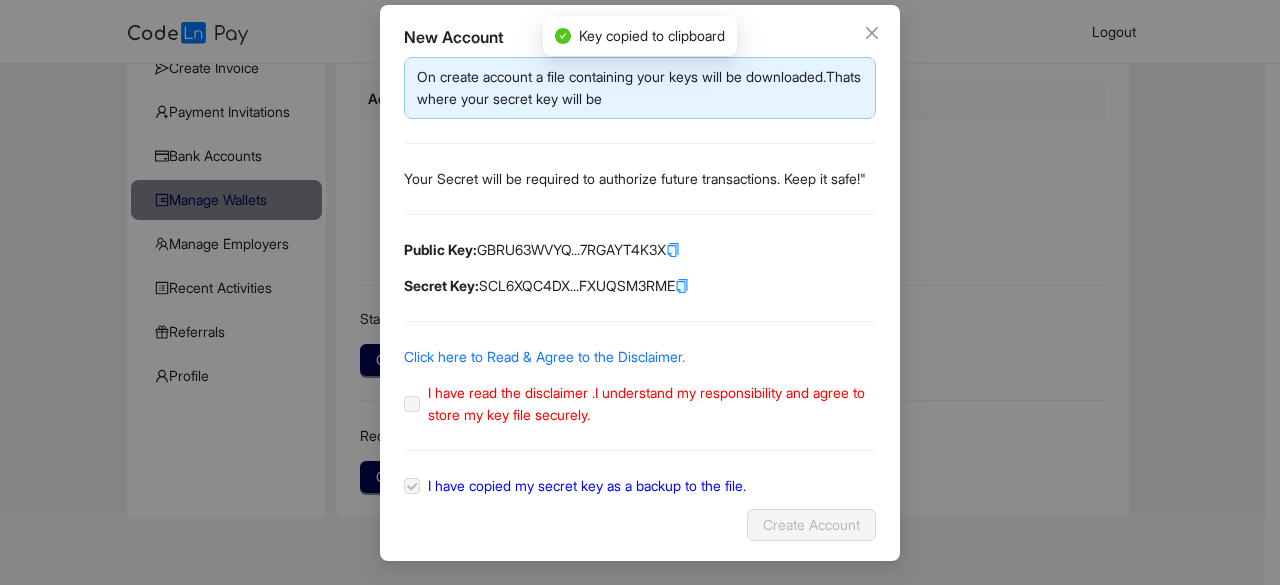 scroll, scrollTop: 96, scrollLeft: 0, axis: vertical 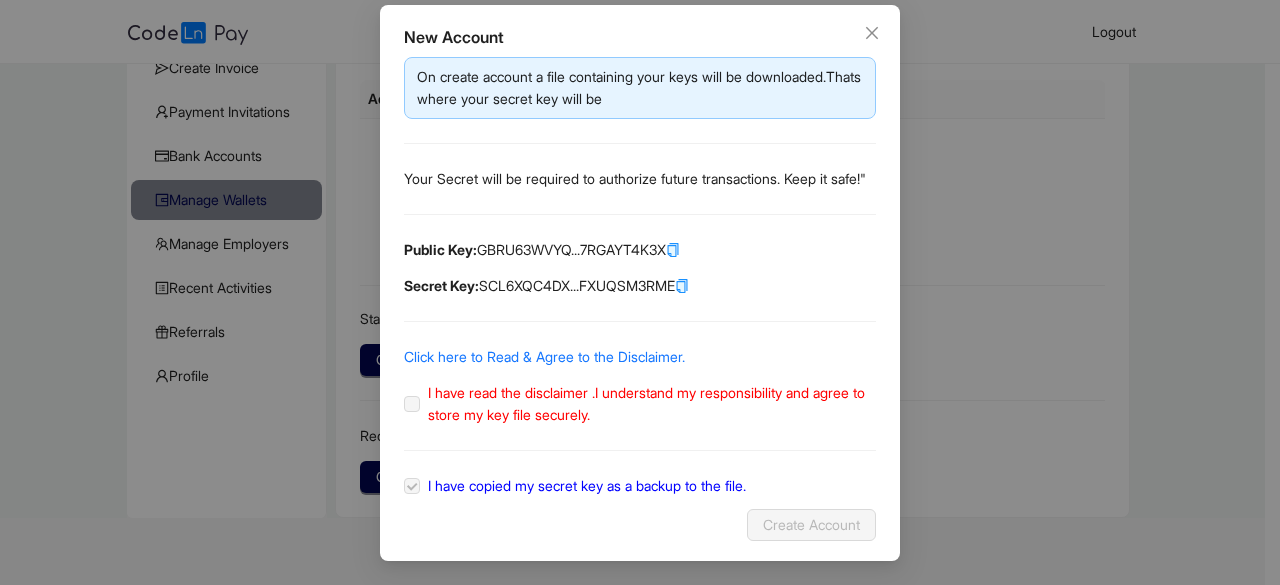 click 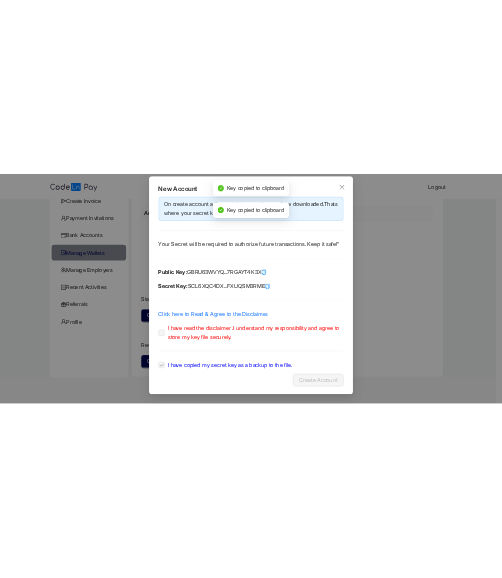 scroll, scrollTop: 71, scrollLeft: 0, axis: vertical 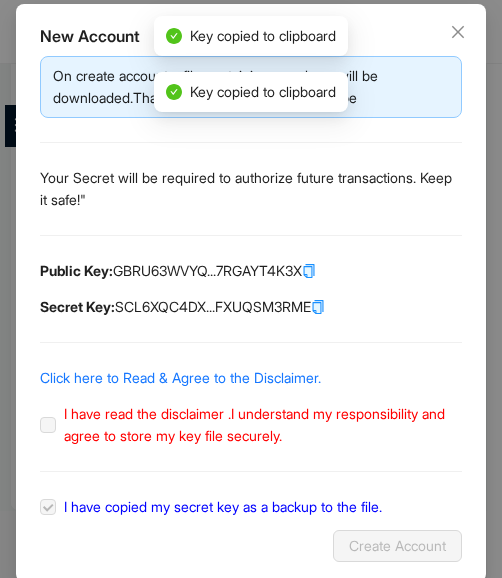 click on "I have read the disclaimer .I understand my responsibility and agree to store my key file securely." at bounding box center [259, 425] 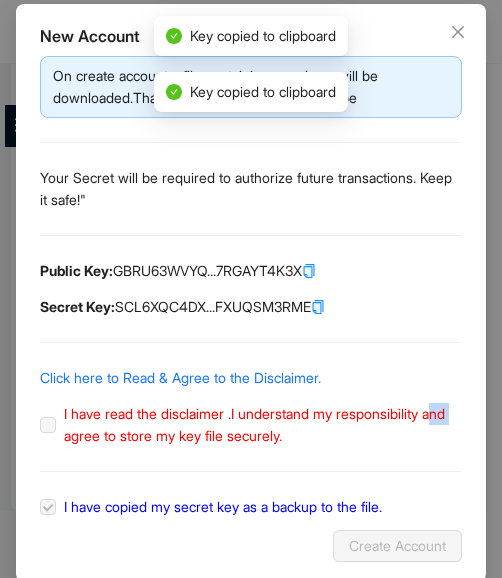 click on "I have read the disclaimer .I understand my responsibility and agree to store my key file securely." at bounding box center (259, 425) 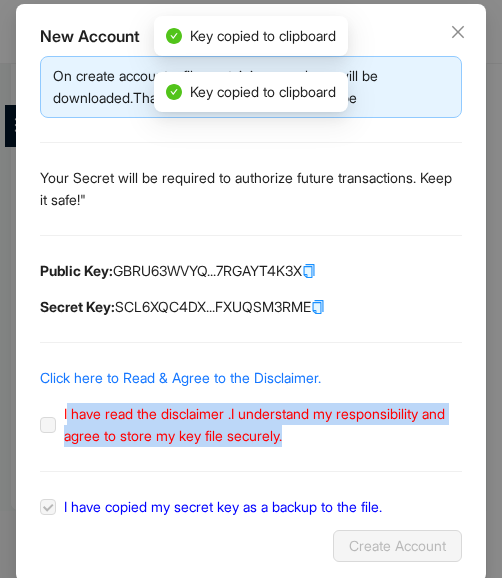 click on "I have read the disclaimer .I understand my responsibility and agree to store my key file securely." at bounding box center (259, 425) 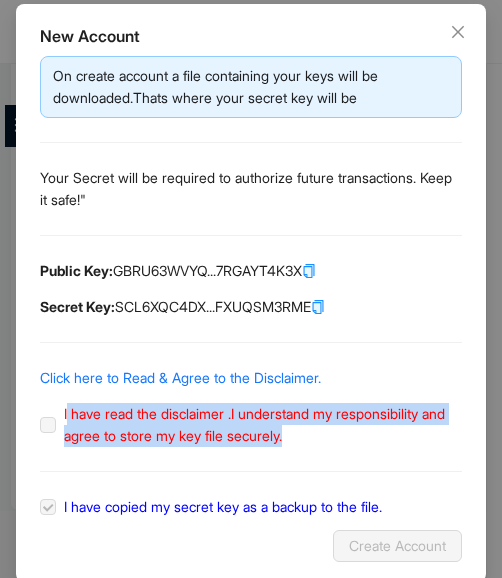 click on "I have read the disclaimer .I understand my responsibility and agree to store my key file securely." at bounding box center (259, 425) 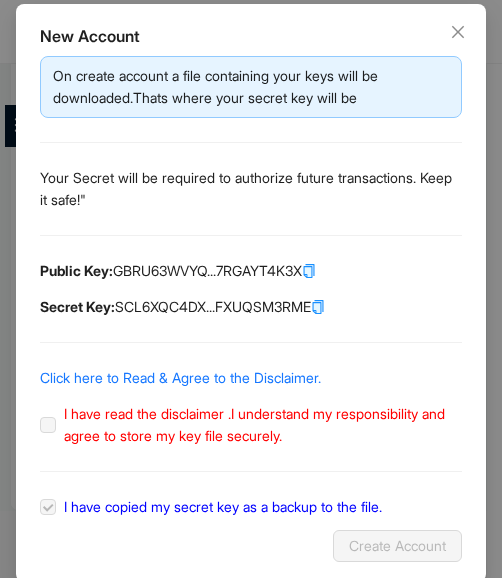 click on "I have read the disclaimer .I understand my responsibility and agree to store my key file securely." 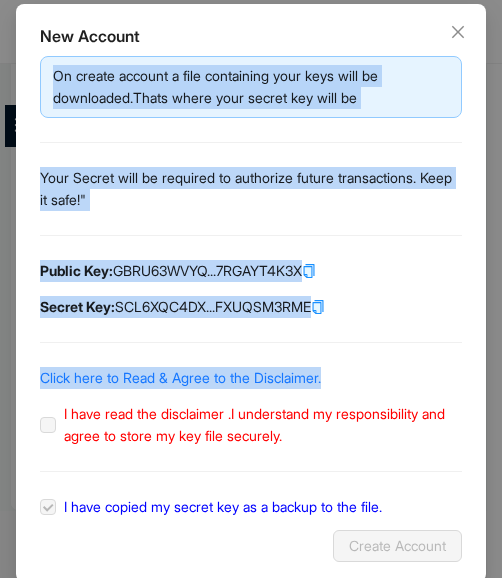 scroll, scrollTop: 0, scrollLeft: 0, axis: both 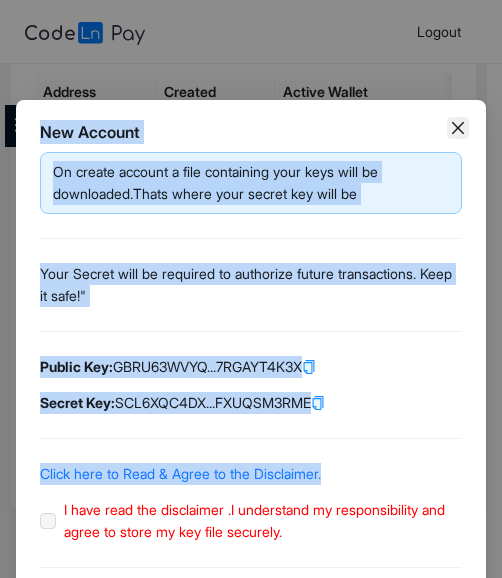 drag, startPoint x: 36, startPoint y: 429, endPoint x: 444, endPoint y: 126, distance: 508.20566 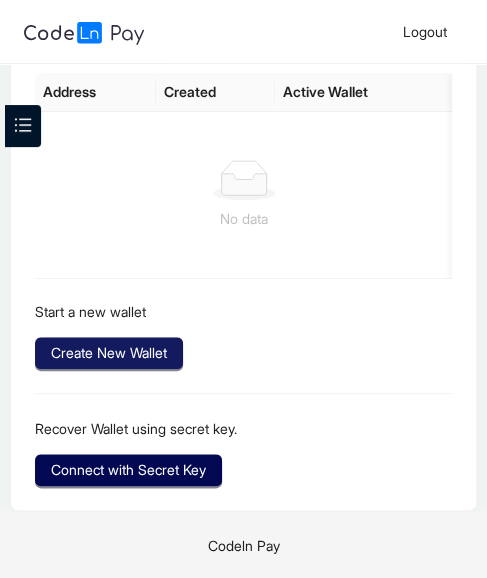 click on "Create New Wallet" 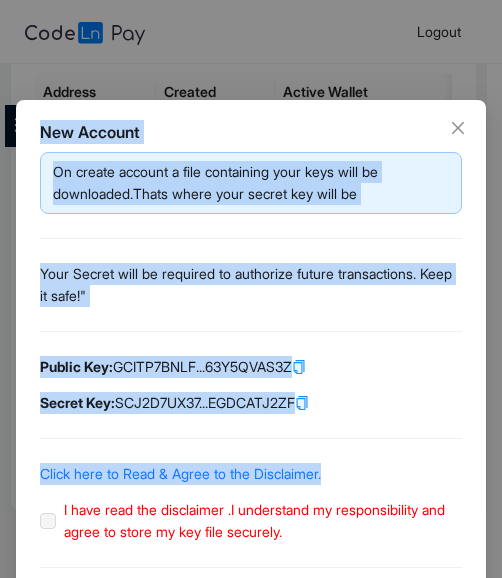 scroll, scrollTop: 122, scrollLeft: 0, axis: vertical 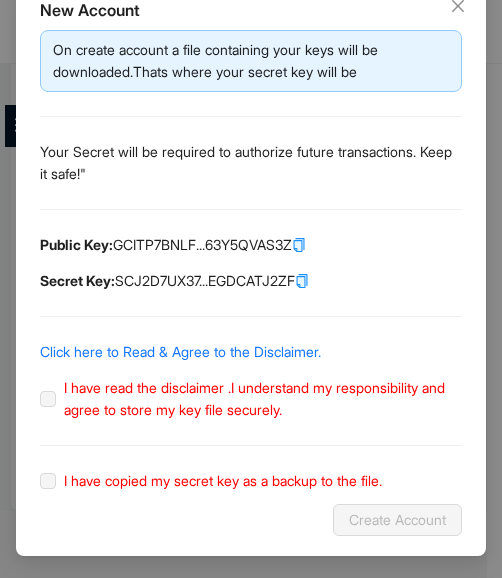 click on "I have copied my secret key as a backup to the file." 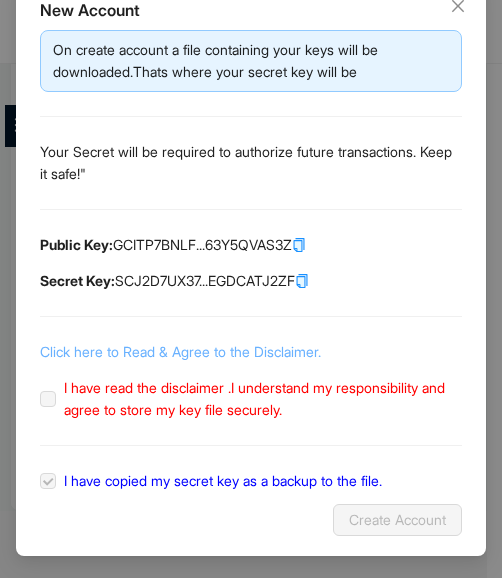 click on "Click here to Read & Agree to the Disclaimer." at bounding box center (180, 351) 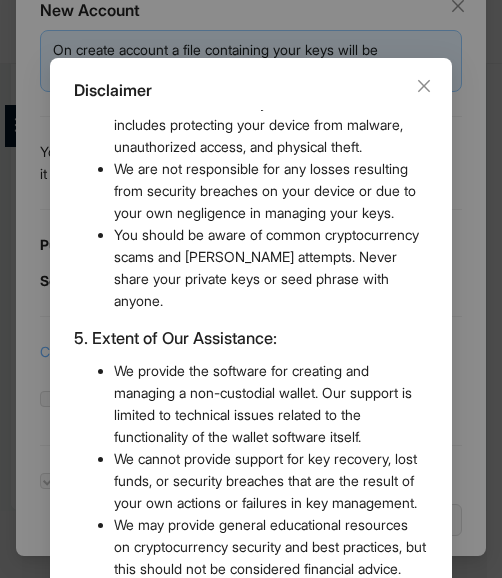 scroll, scrollTop: 1576, scrollLeft: 0, axis: vertical 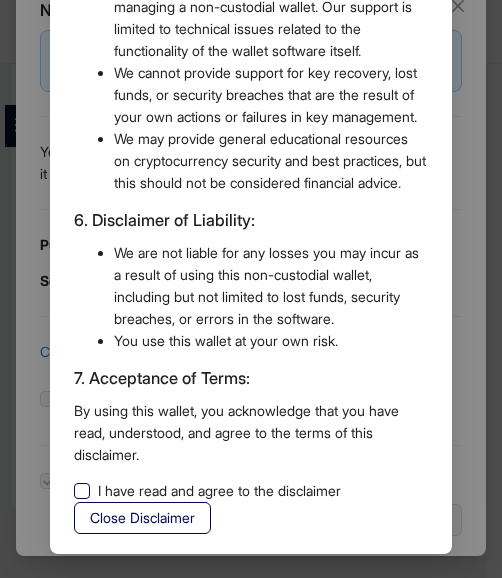 click on "I have read and agree to the disclaimer" at bounding box center [219, 491] 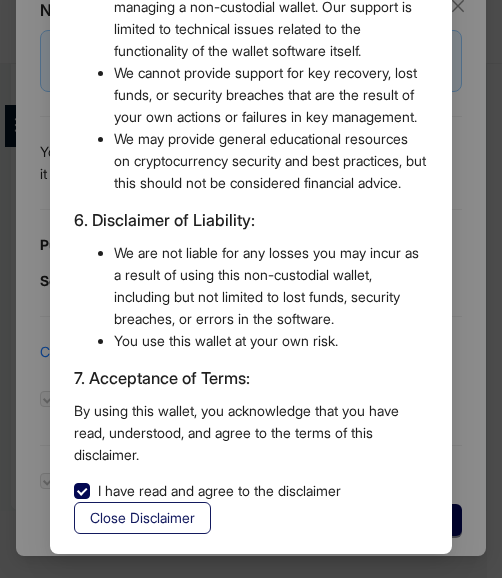 click on "Close Disclaimer" 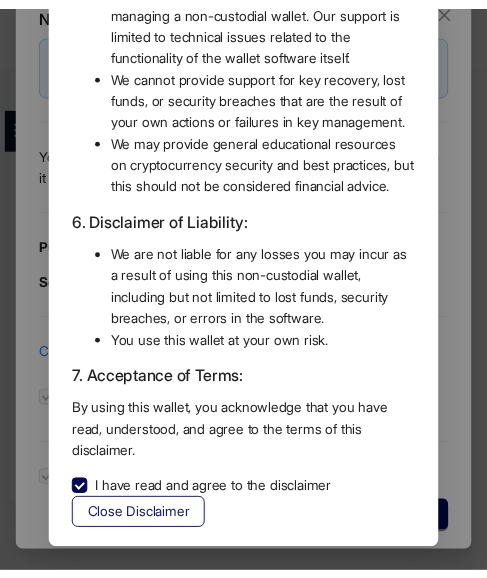 scroll, scrollTop: 72, scrollLeft: 0, axis: vertical 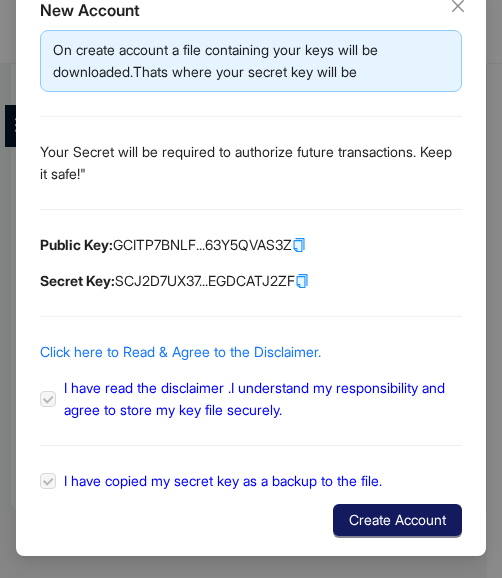 click on "Create Account" 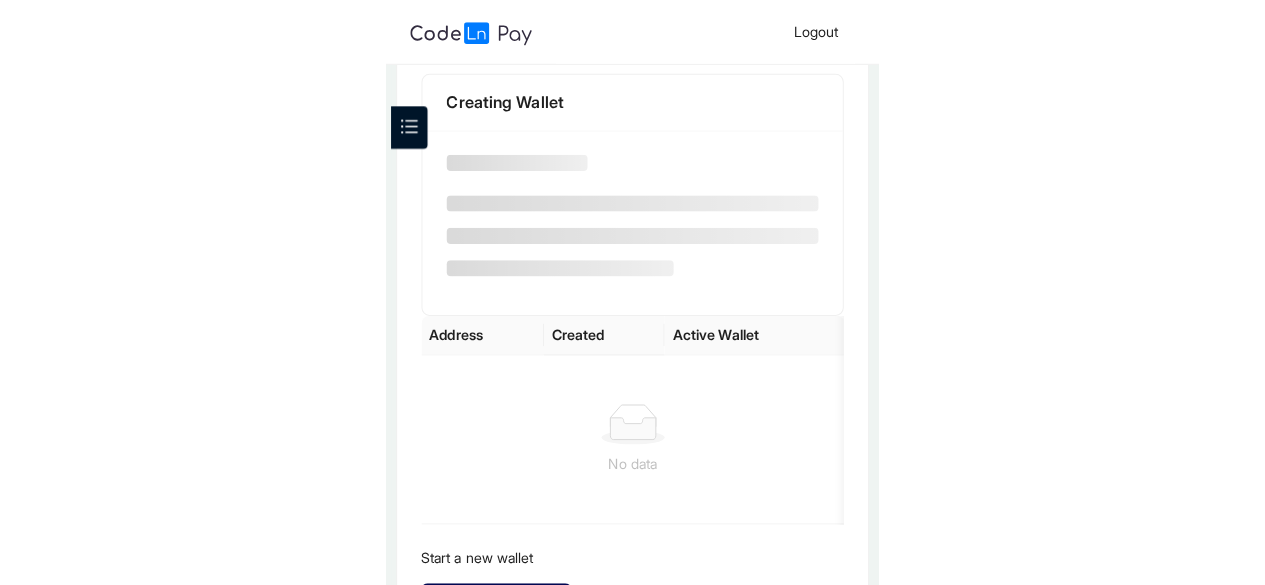 scroll, scrollTop: 22, scrollLeft: 0, axis: vertical 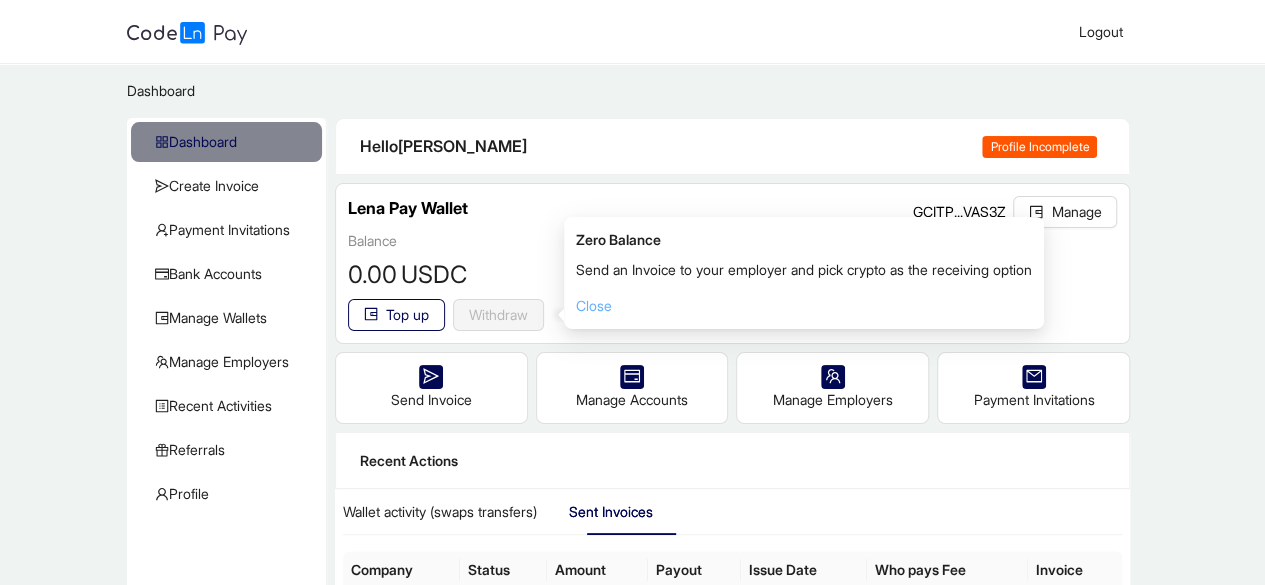 click on "Close" 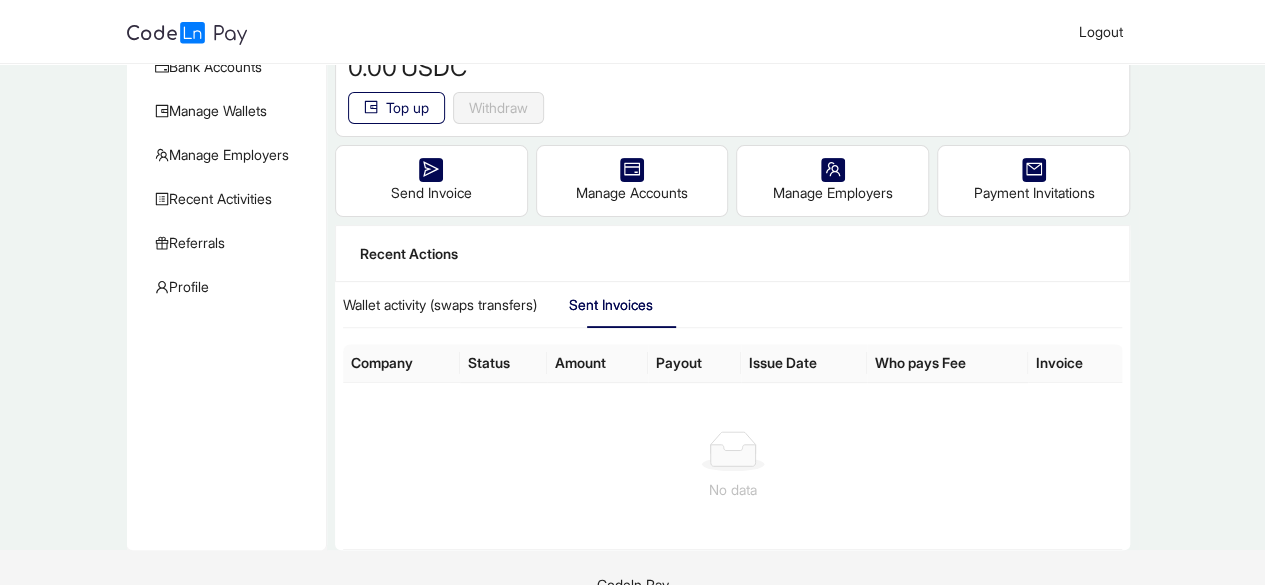 scroll, scrollTop: 0, scrollLeft: 0, axis: both 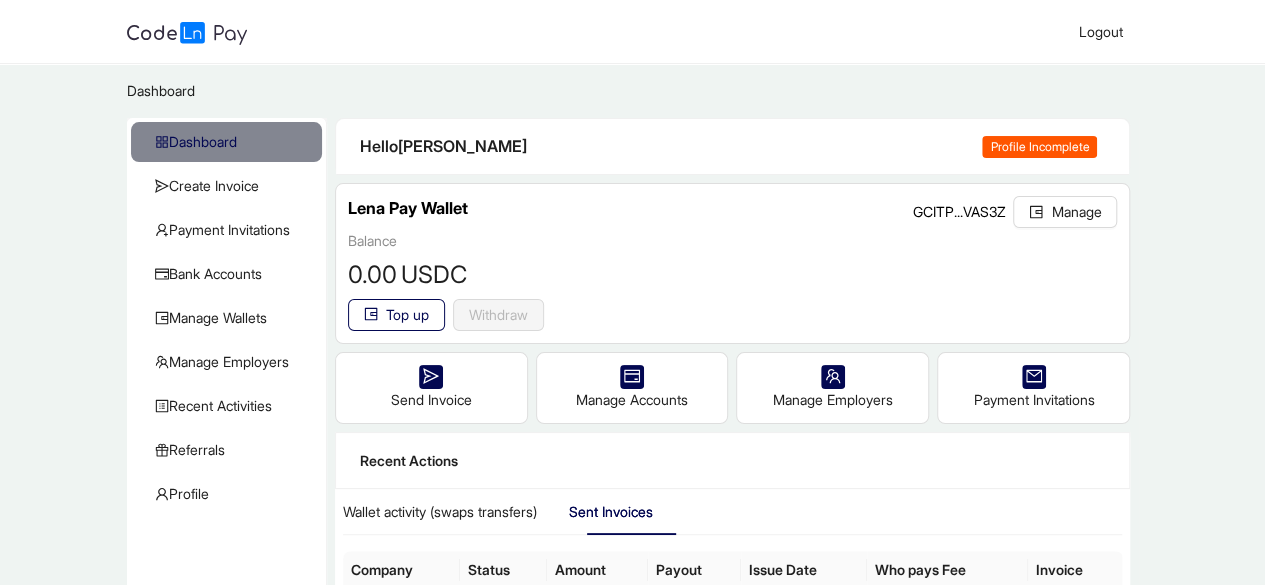 click on "Profile Incomplete" at bounding box center (1039, 147) 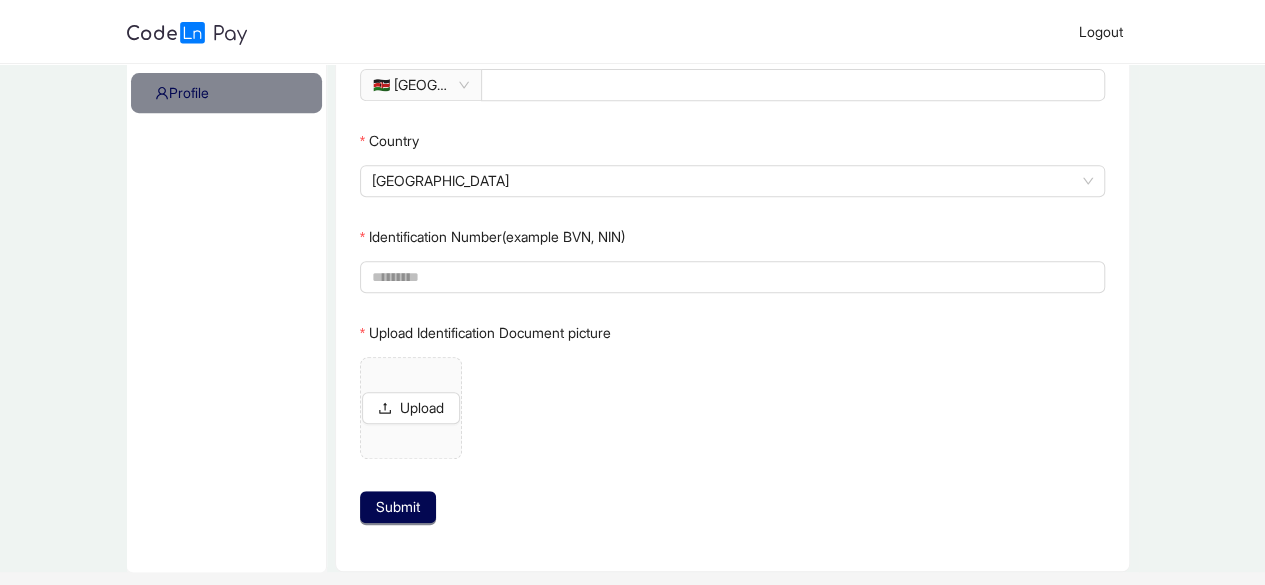 scroll, scrollTop: 402, scrollLeft: 0, axis: vertical 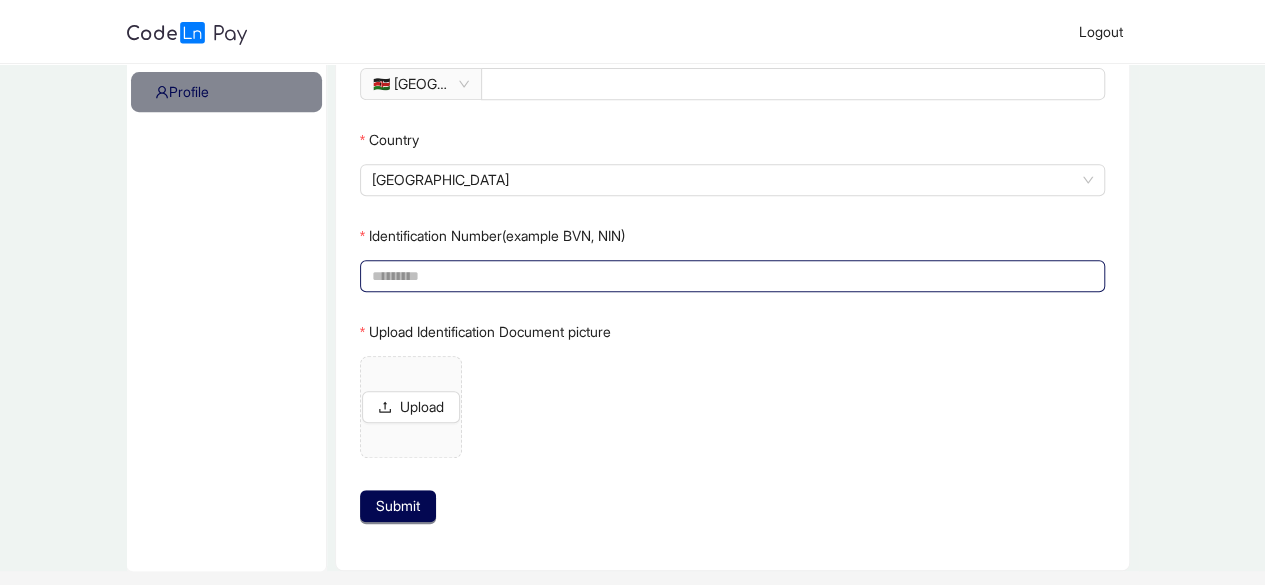 click on "Identification Number(example BVN, NIN)" at bounding box center [731, 276] 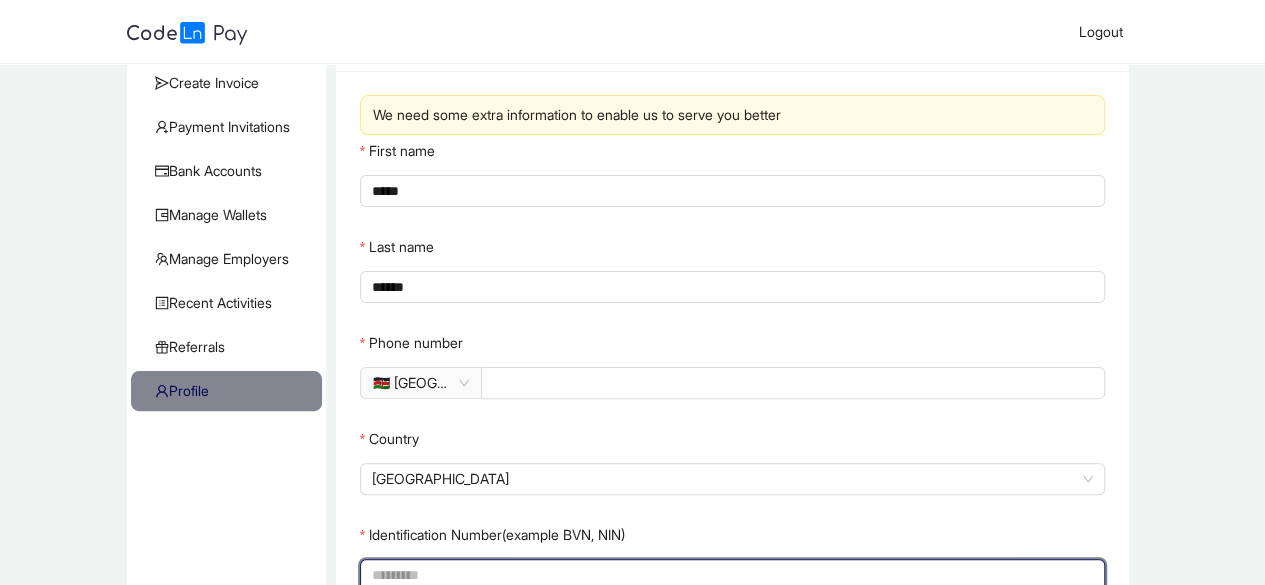 scroll, scrollTop: 0, scrollLeft: 0, axis: both 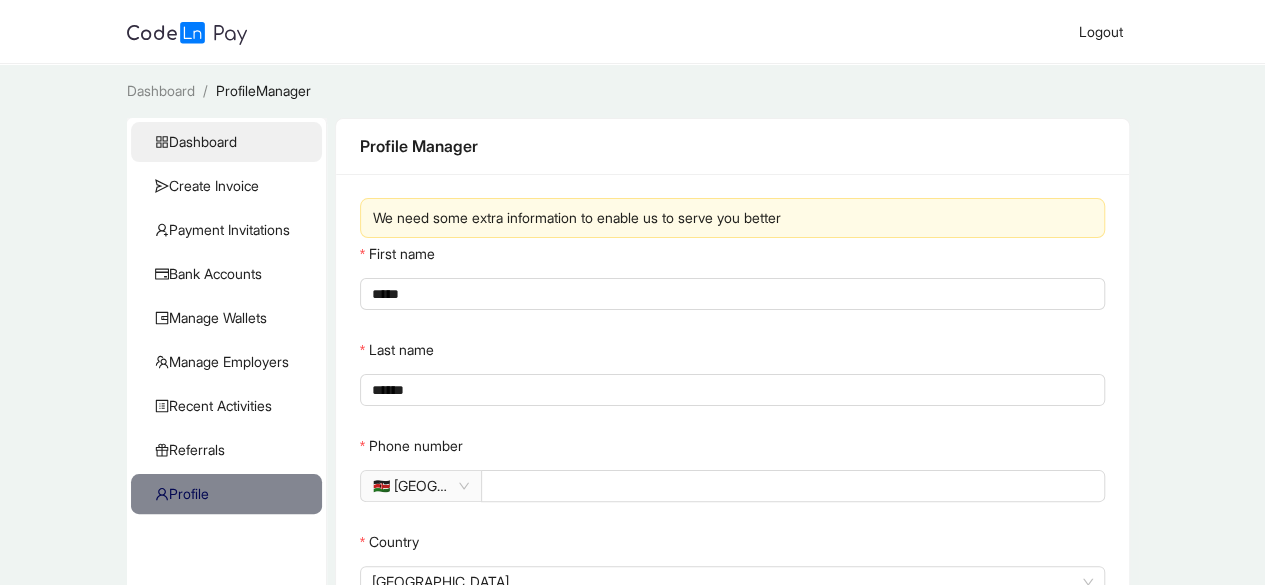 click on "Dashboard" 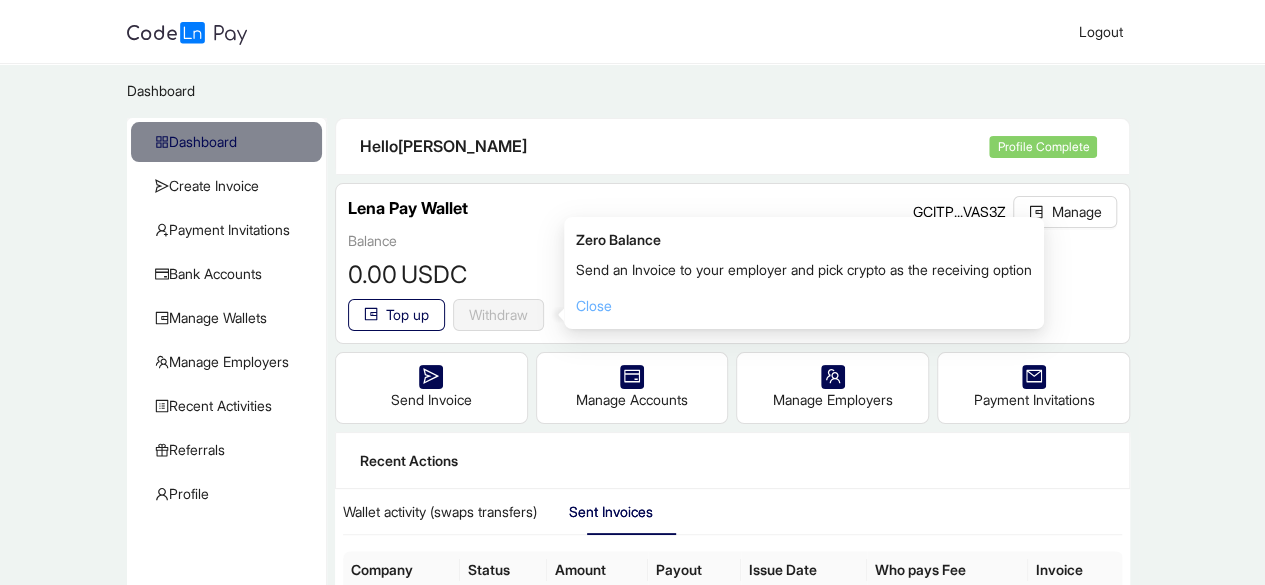 click on "Close" 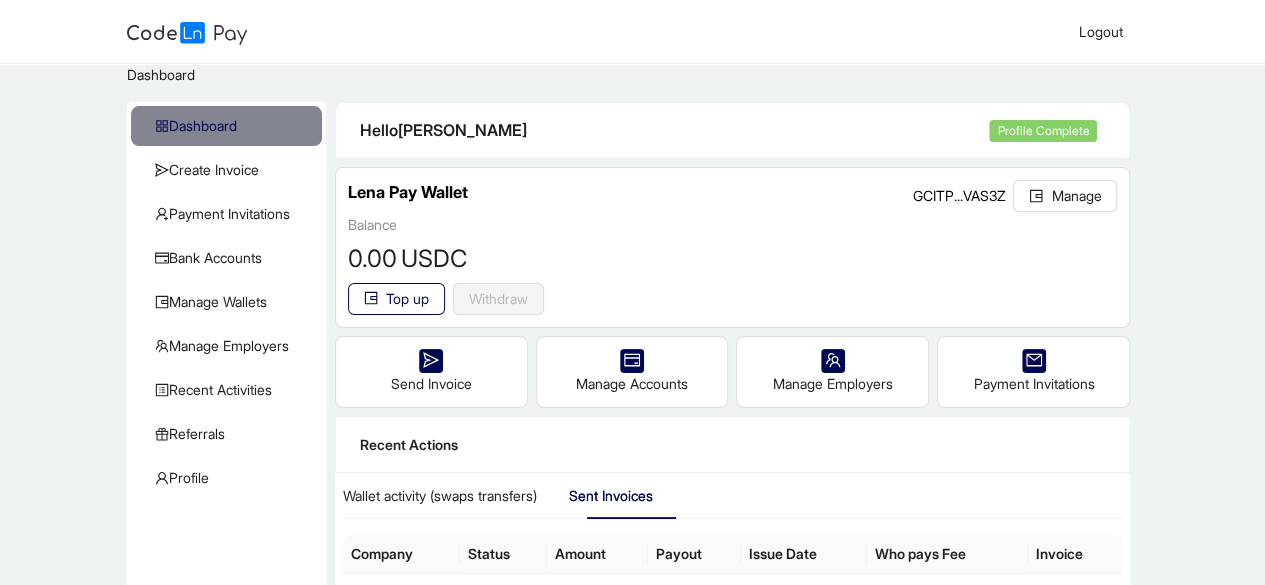 scroll, scrollTop: 0, scrollLeft: 0, axis: both 